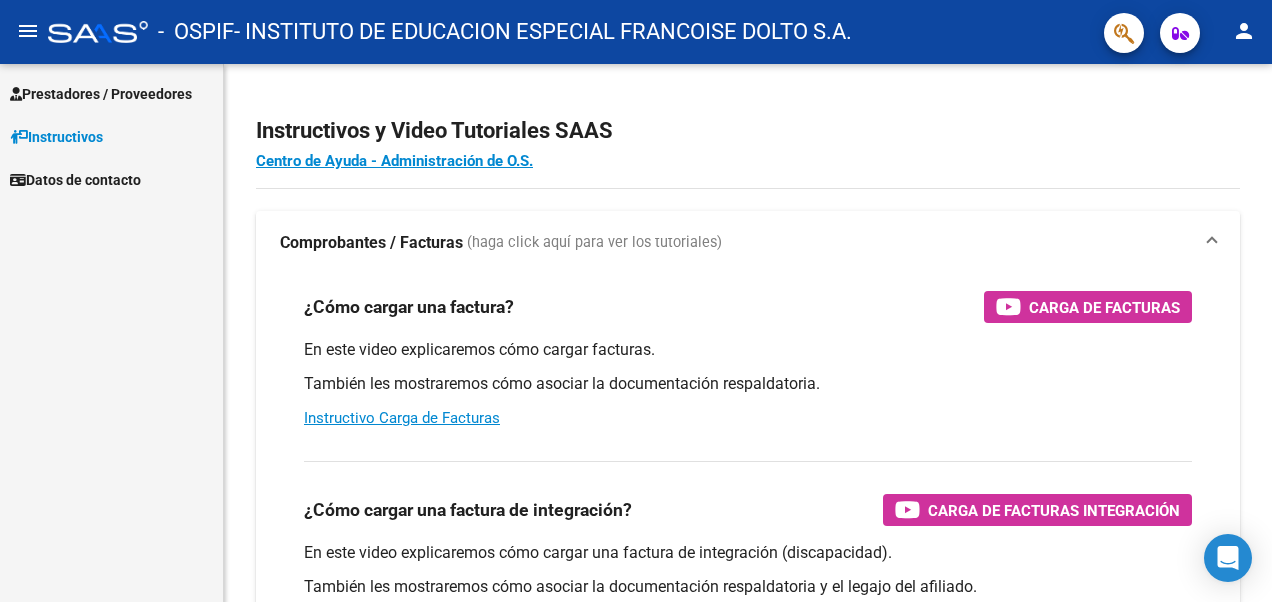 scroll, scrollTop: 0, scrollLeft: 0, axis: both 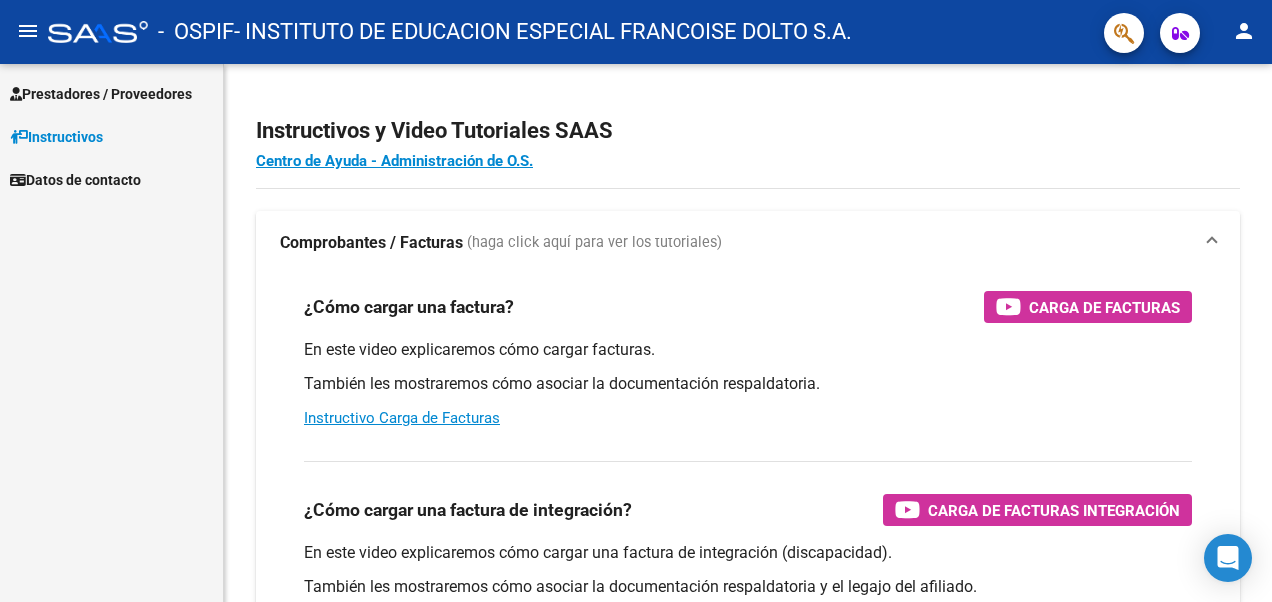 click on "Prestadores / Proveedores" at bounding box center (101, 94) 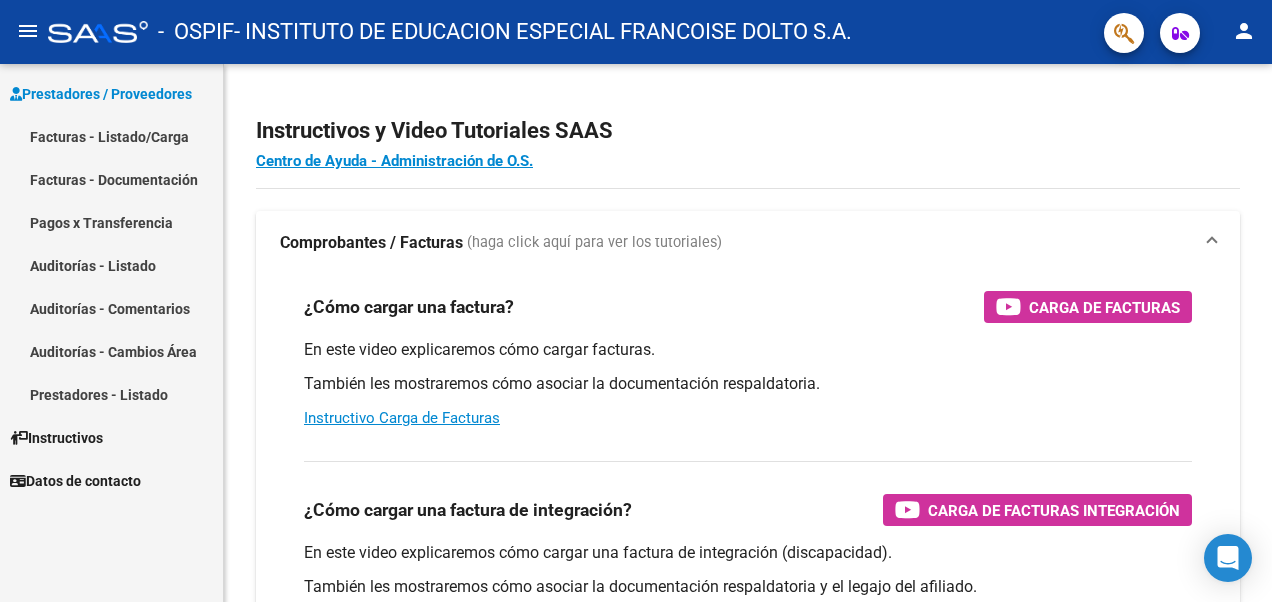 click on "Facturas - Listado/Carga" at bounding box center [111, 136] 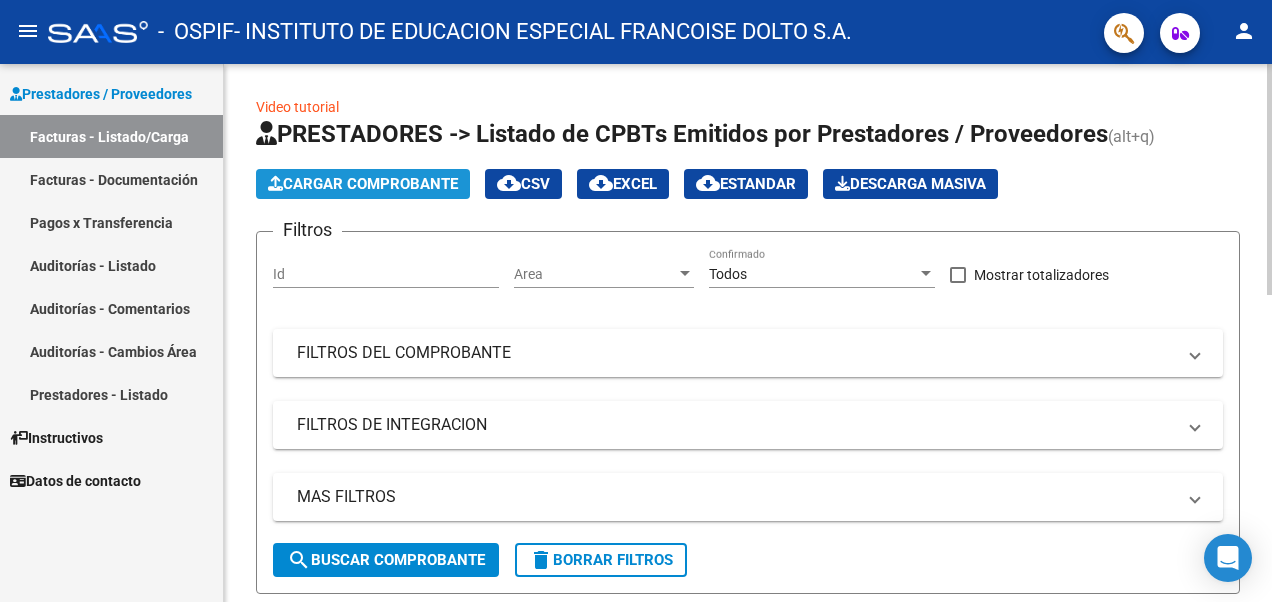 click on "Cargar Comprobante" 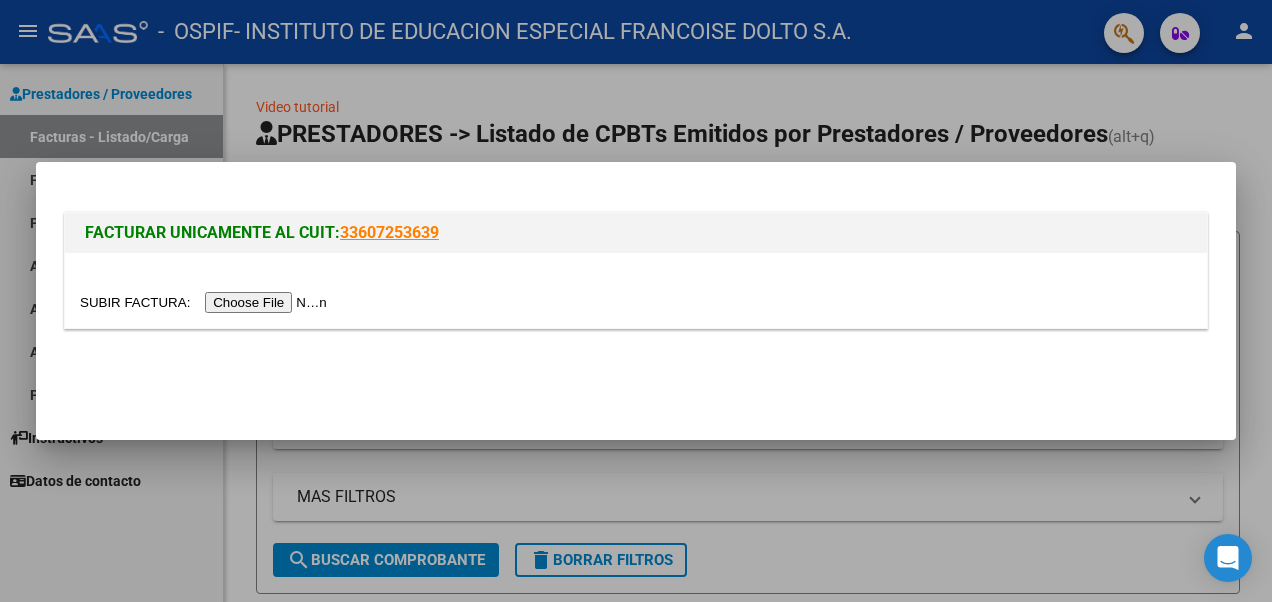click at bounding box center (206, 302) 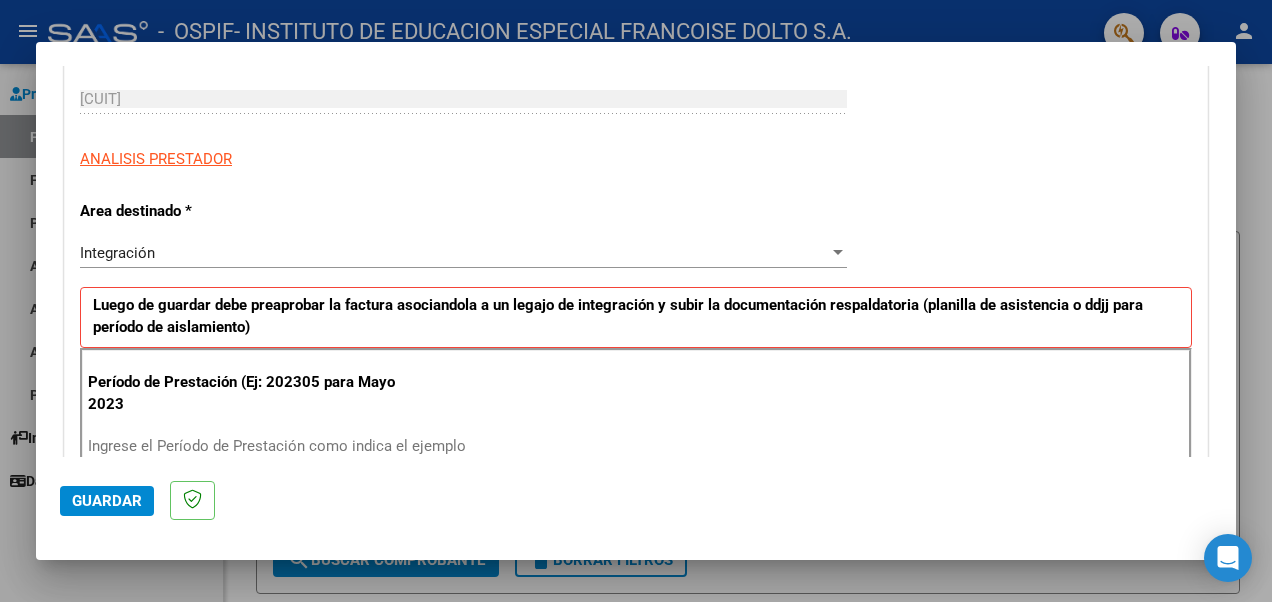 scroll, scrollTop: 400, scrollLeft: 0, axis: vertical 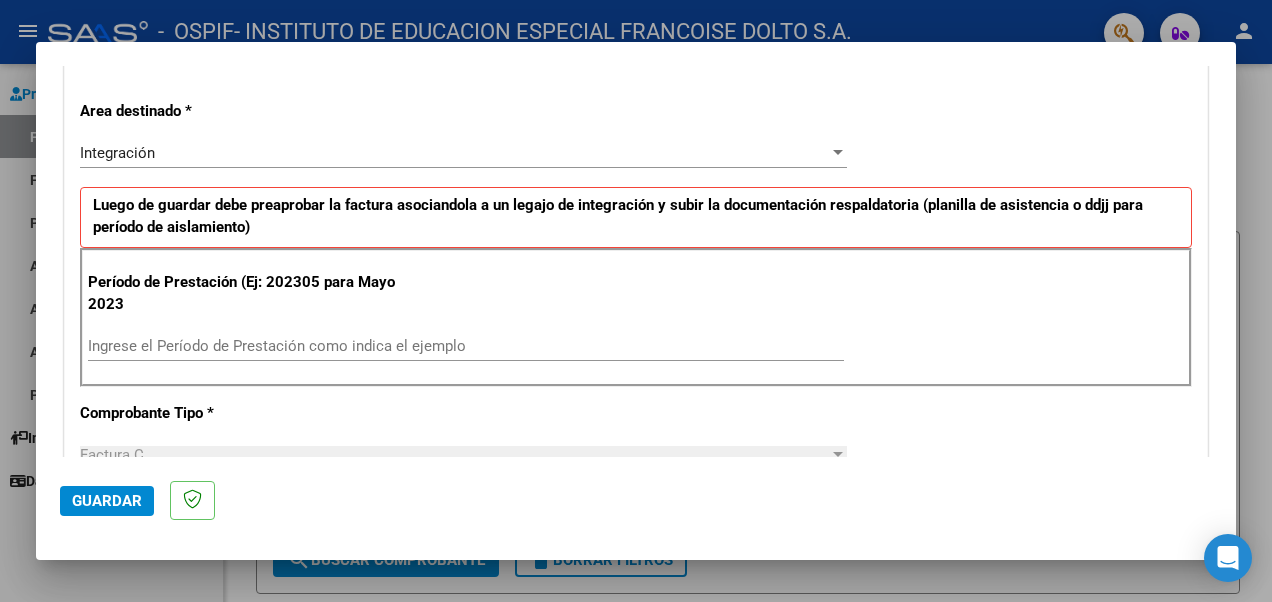 click on "Ingrese el Período de Prestación como indica el ejemplo" at bounding box center [466, 346] 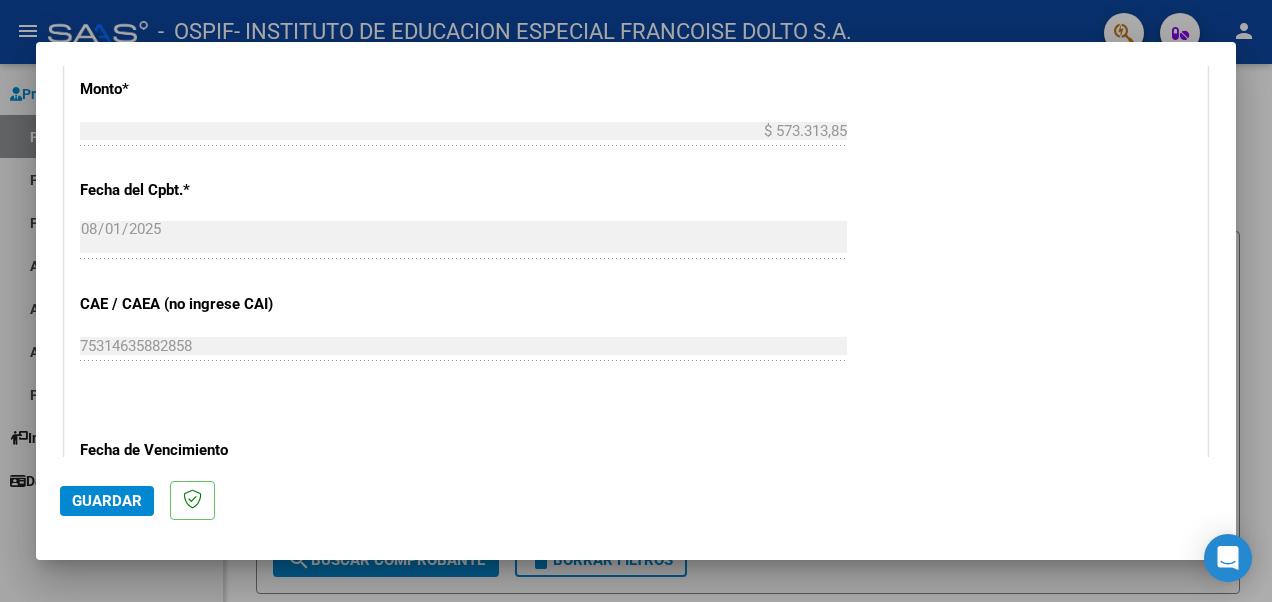 scroll, scrollTop: 1100, scrollLeft: 0, axis: vertical 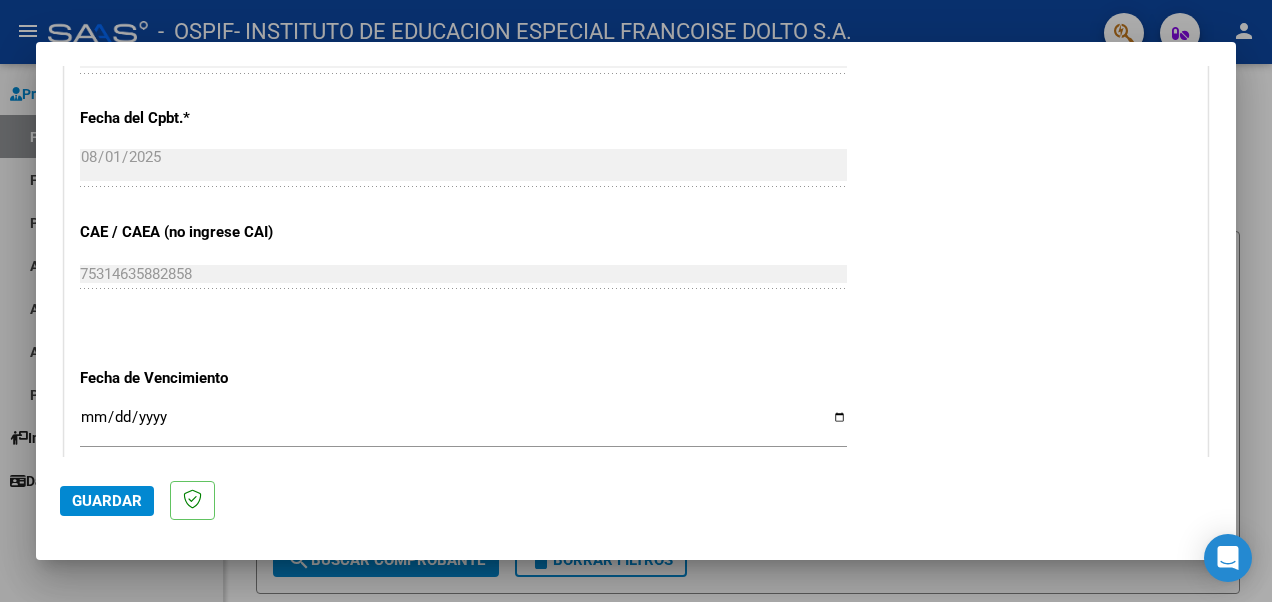 type on "202507" 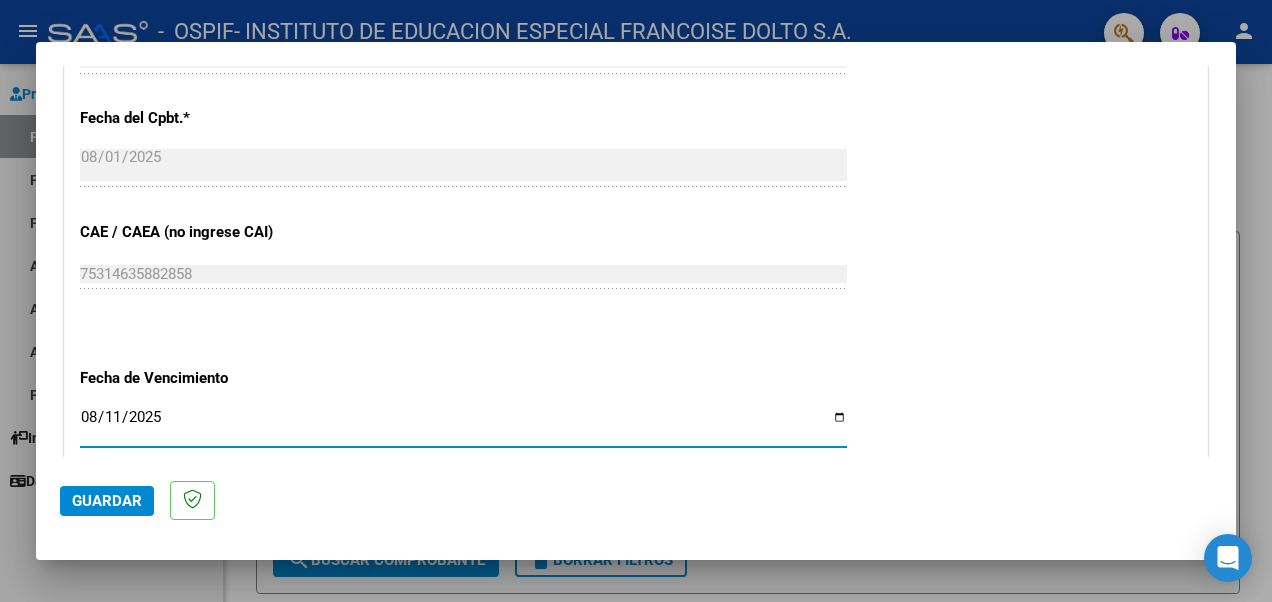 type on "2025-08-11" 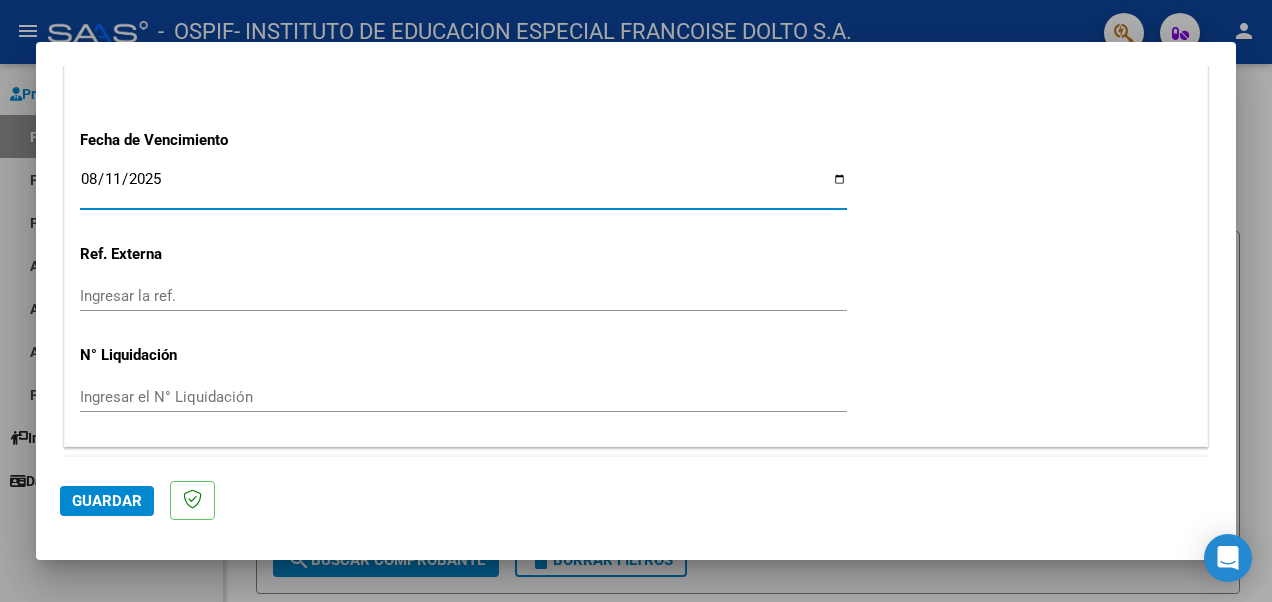 scroll, scrollTop: 1386, scrollLeft: 0, axis: vertical 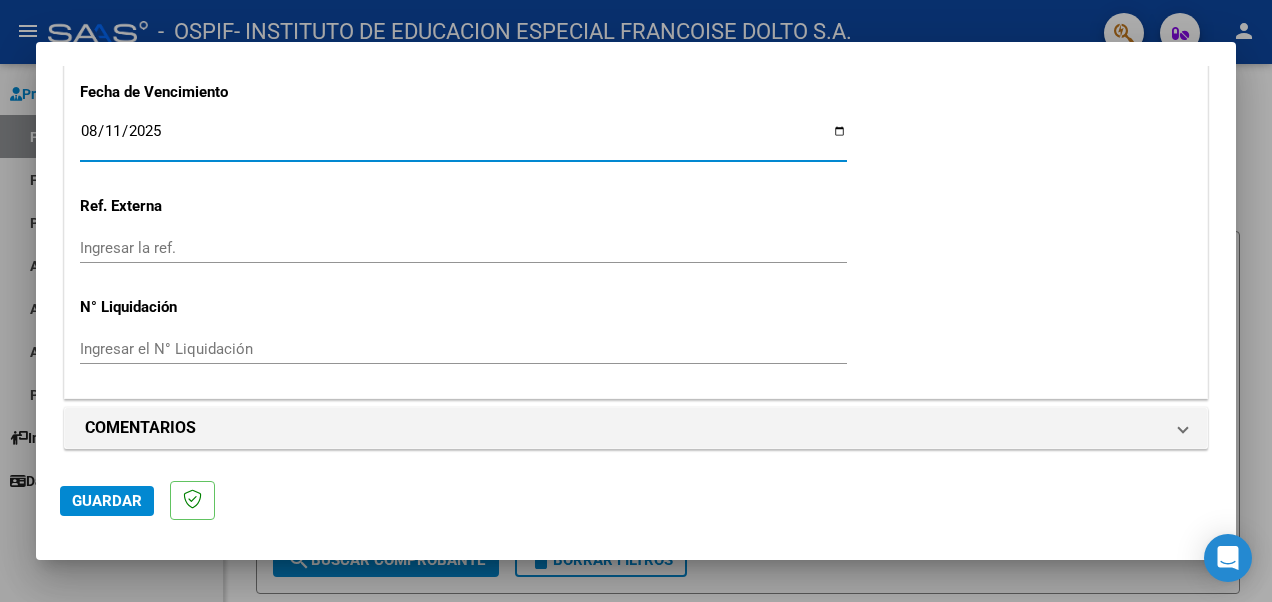 click on "Guardar" 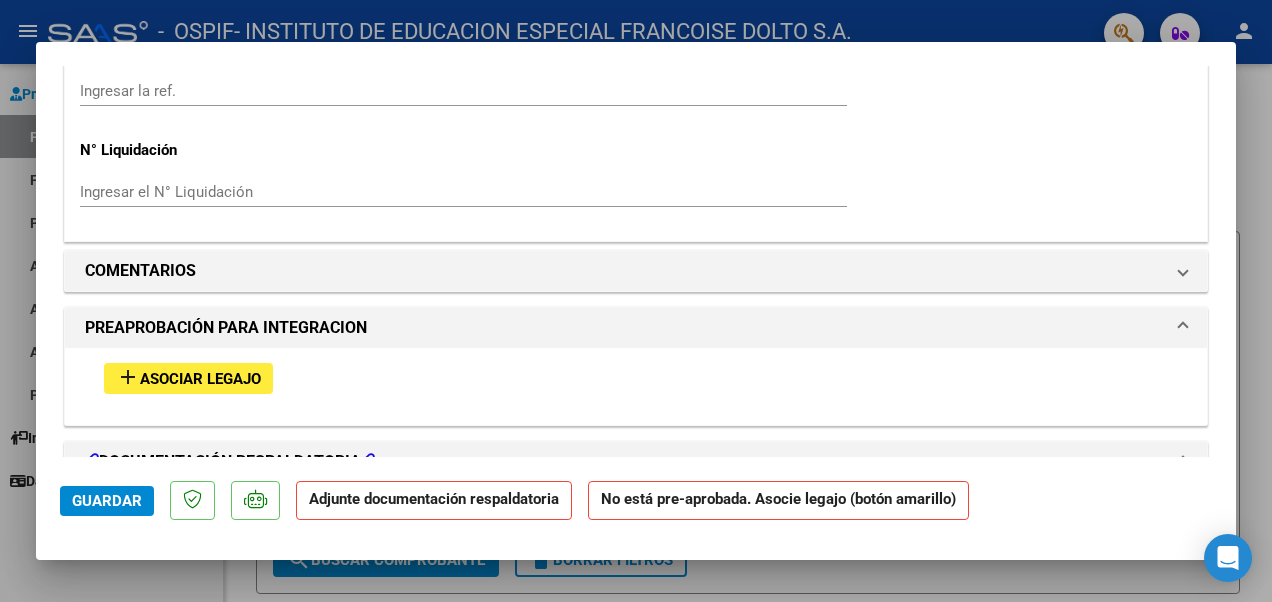 scroll, scrollTop: 1600, scrollLeft: 0, axis: vertical 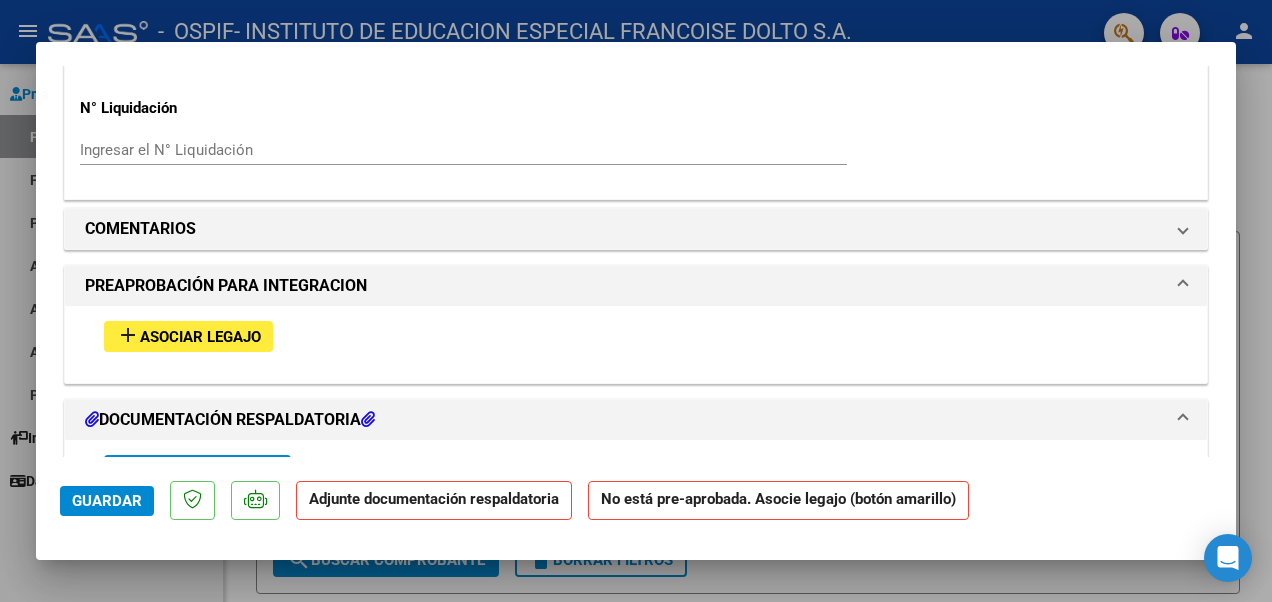 click on "Asociar Legajo" at bounding box center [200, 337] 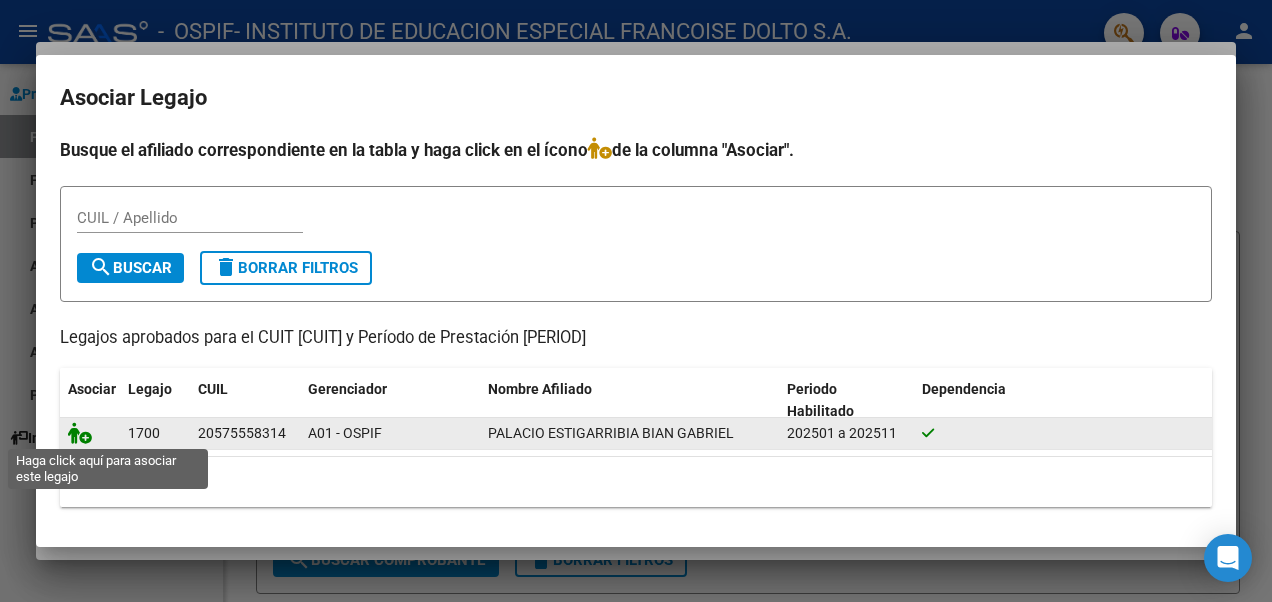 click 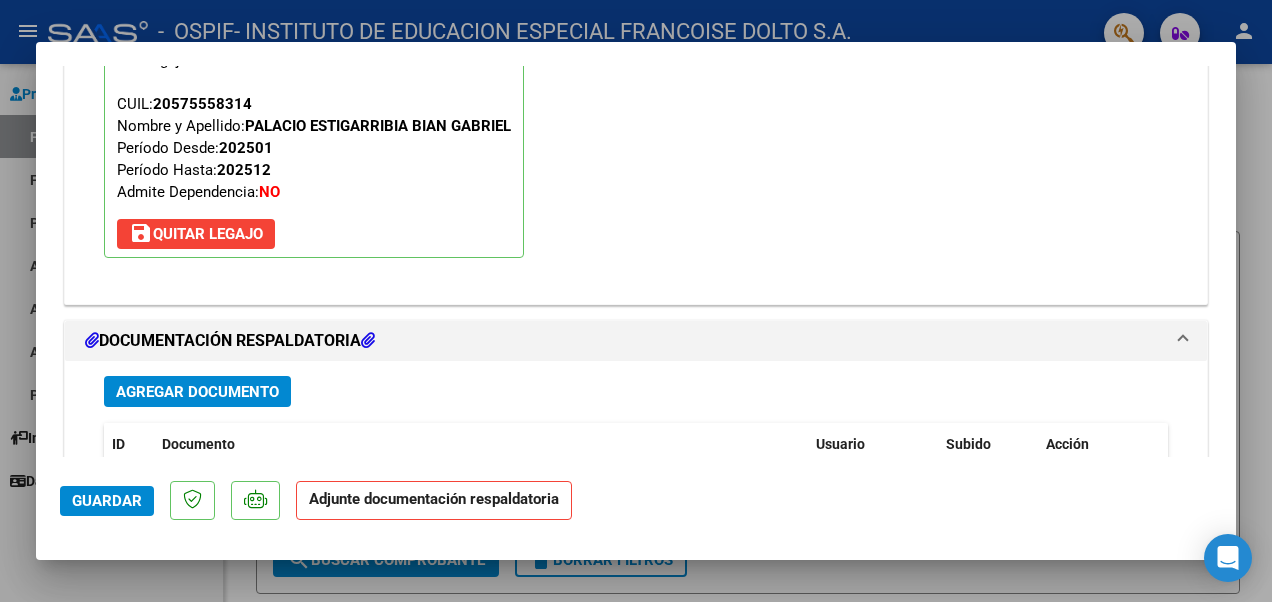scroll, scrollTop: 2052, scrollLeft: 0, axis: vertical 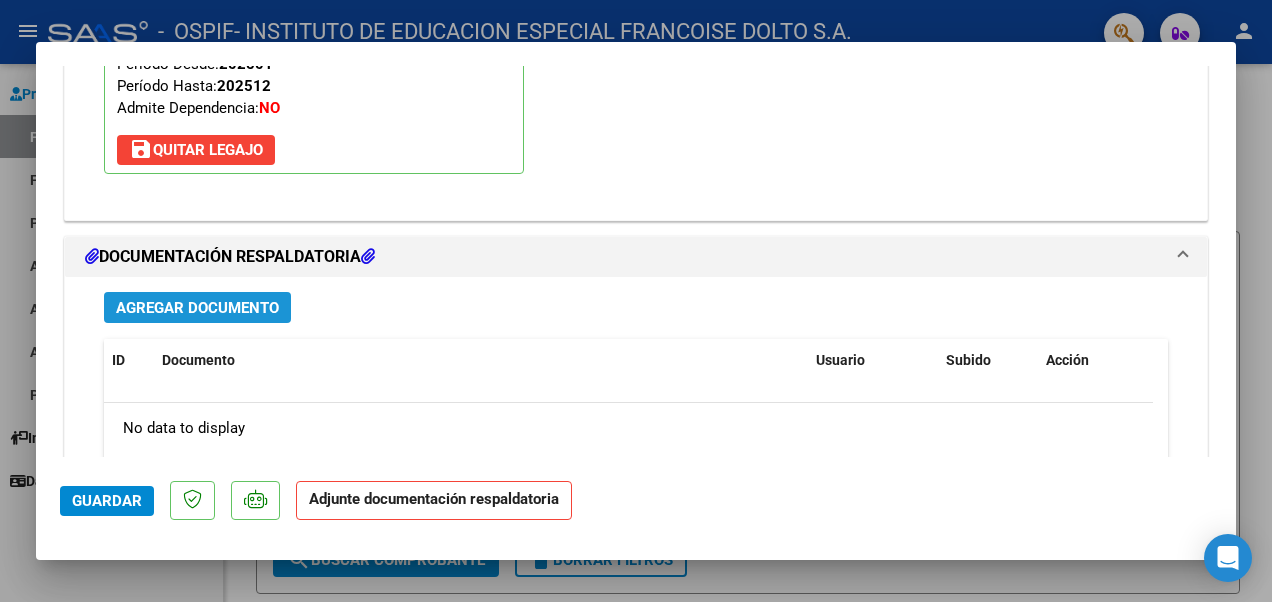 click on "Agregar Documento" at bounding box center [197, 308] 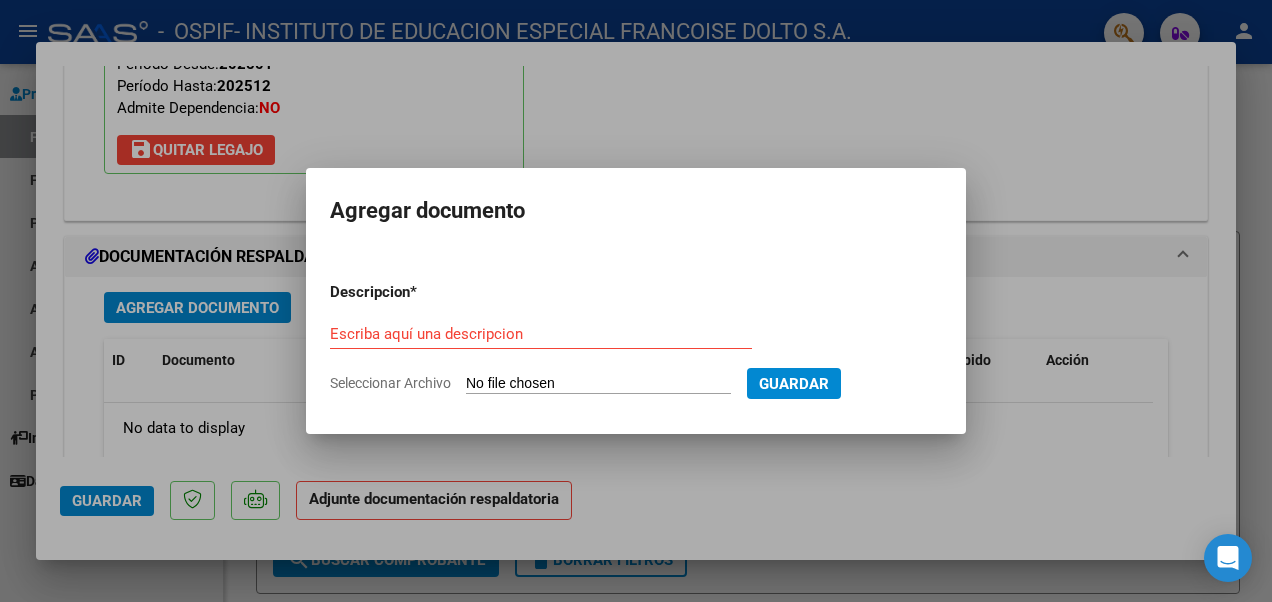 click on "Seleccionar Archivo" at bounding box center [598, 384] 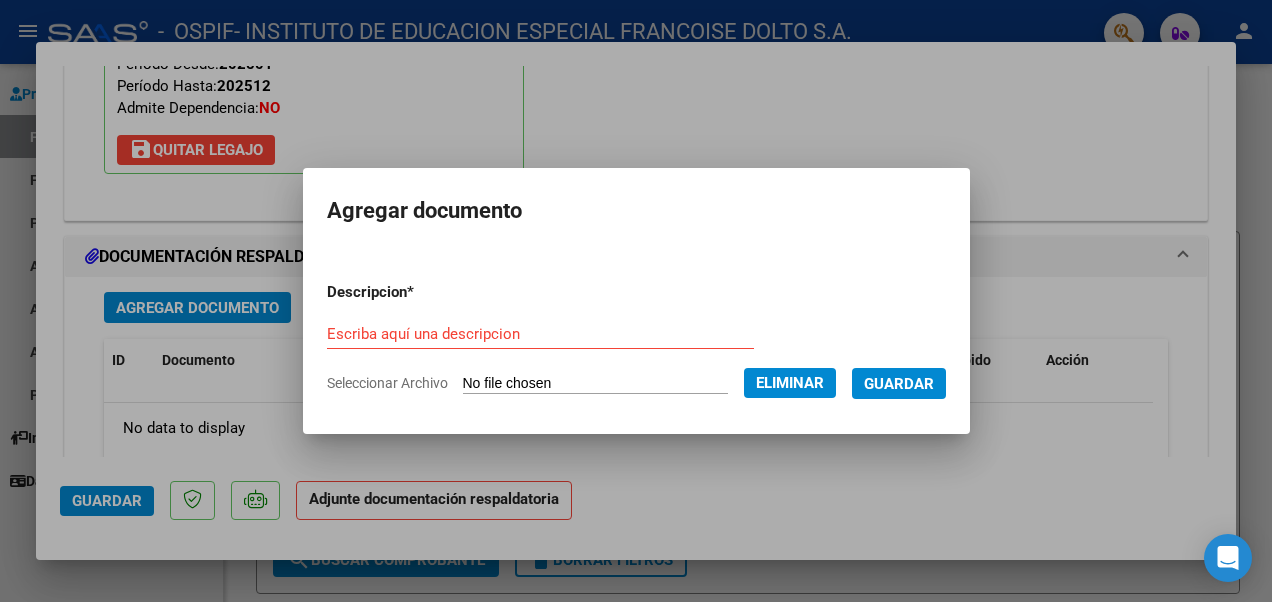 click on "Escriba aquí una descripcion" at bounding box center [540, 334] 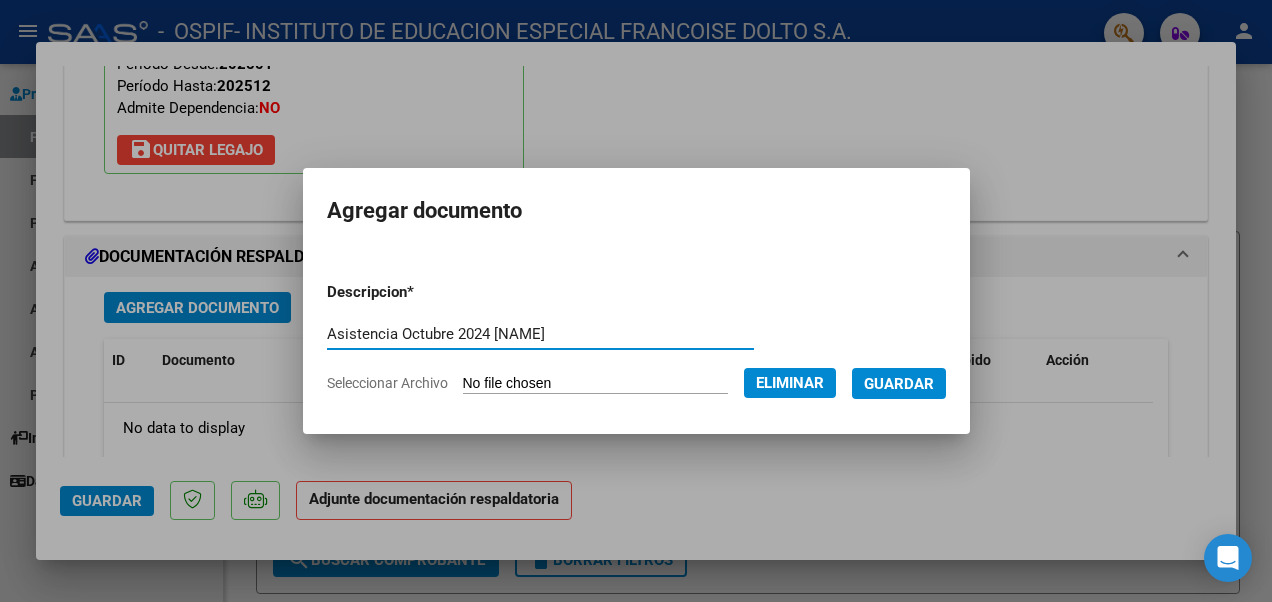 click on "Asistencia Octubre 2024 [NAME]" at bounding box center [540, 334] 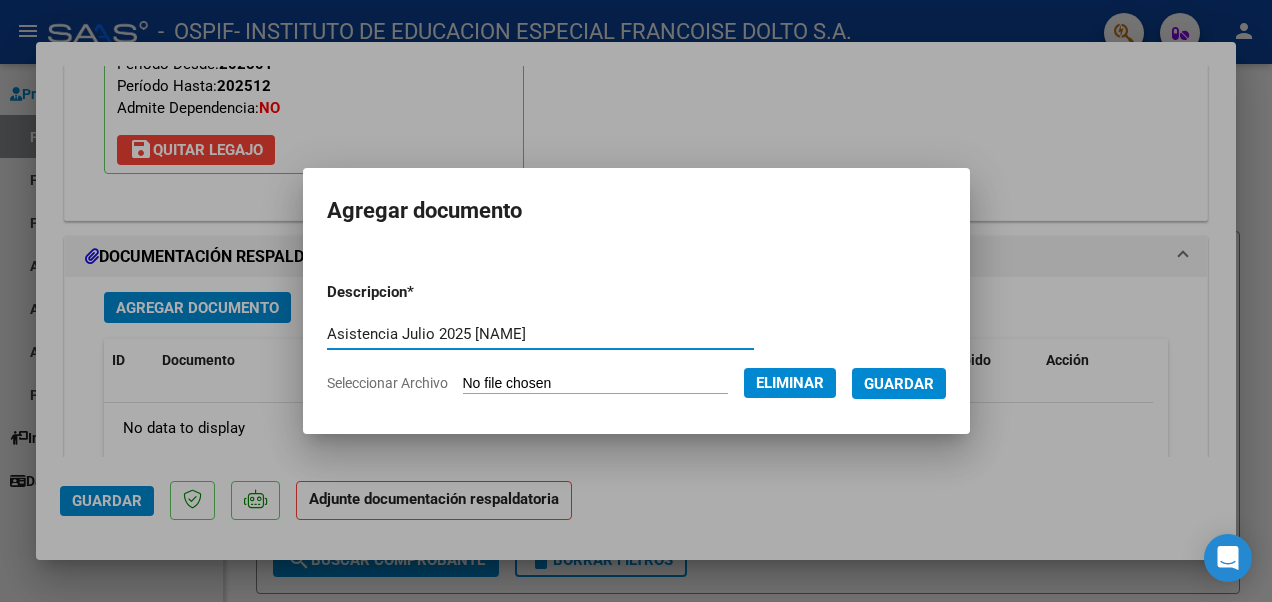 type on "Asistencia Julio 2025 [NAME]" 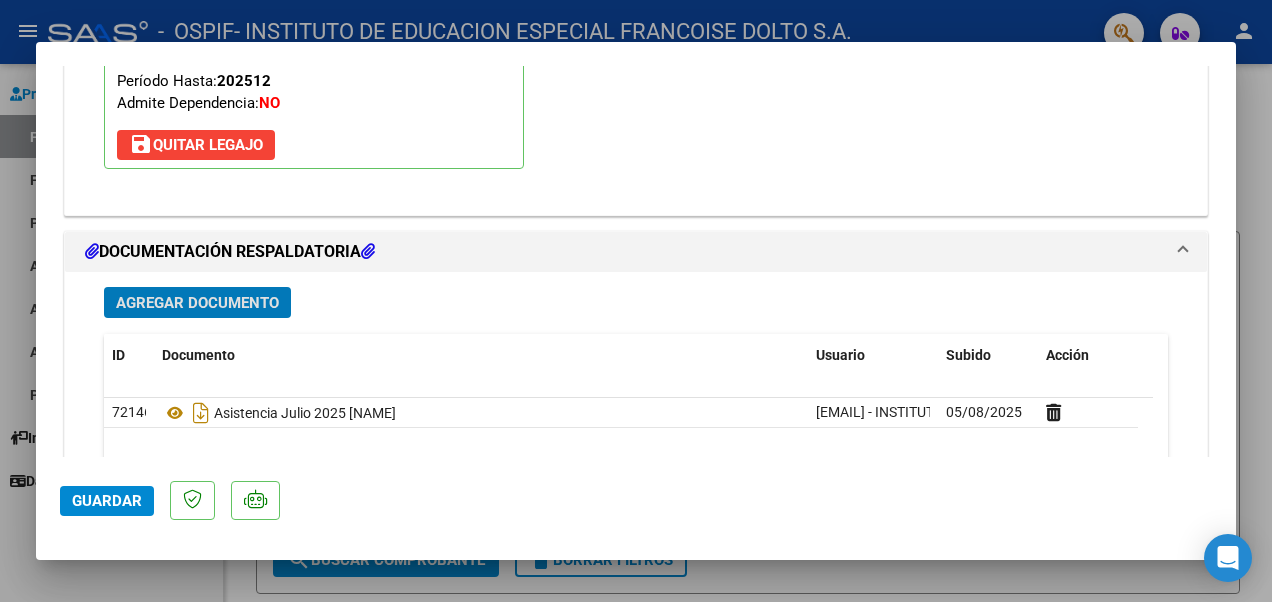 scroll, scrollTop: 2052, scrollLeft: 0, axis: vertical 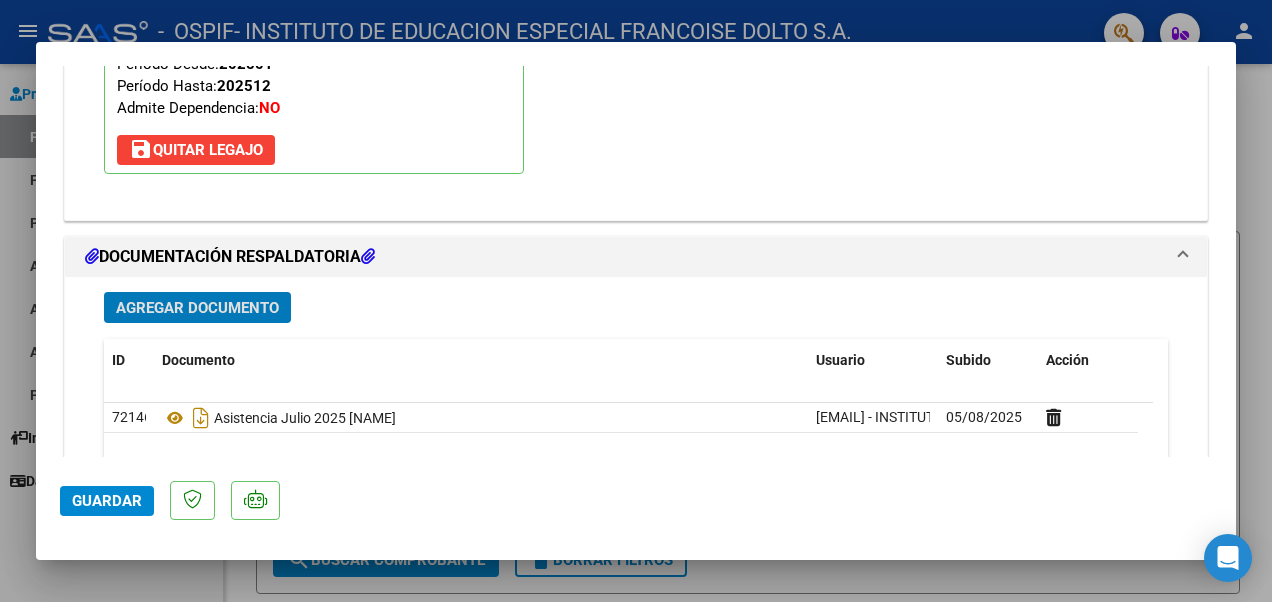click on "Guardar" 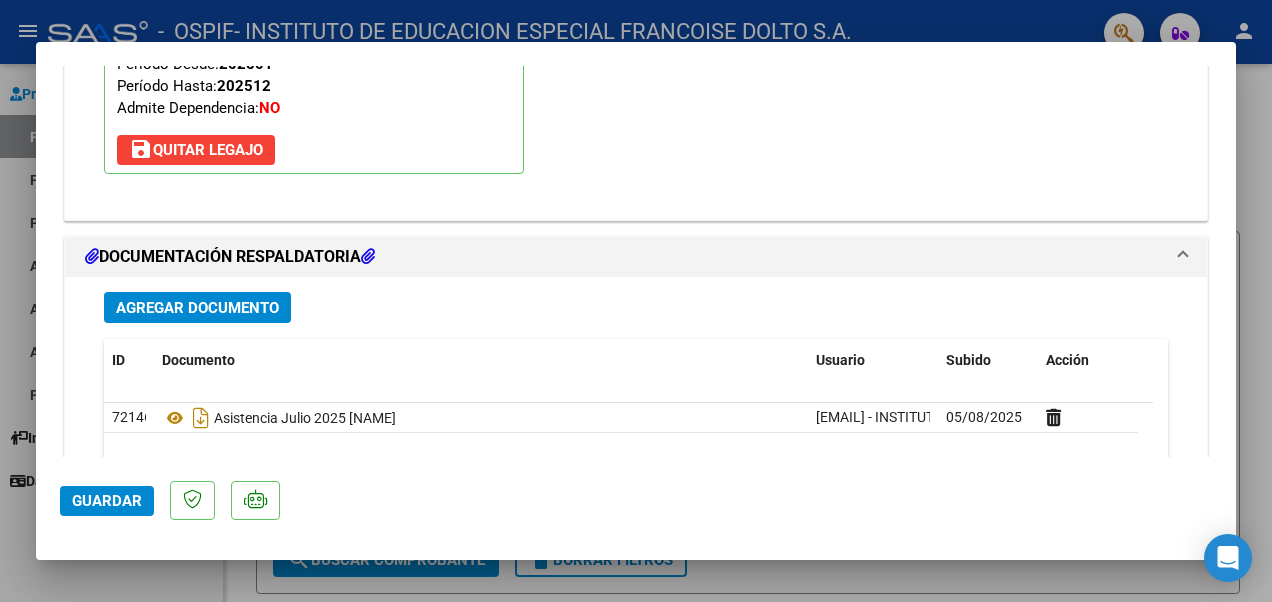 click at bounding box center (636, 301) 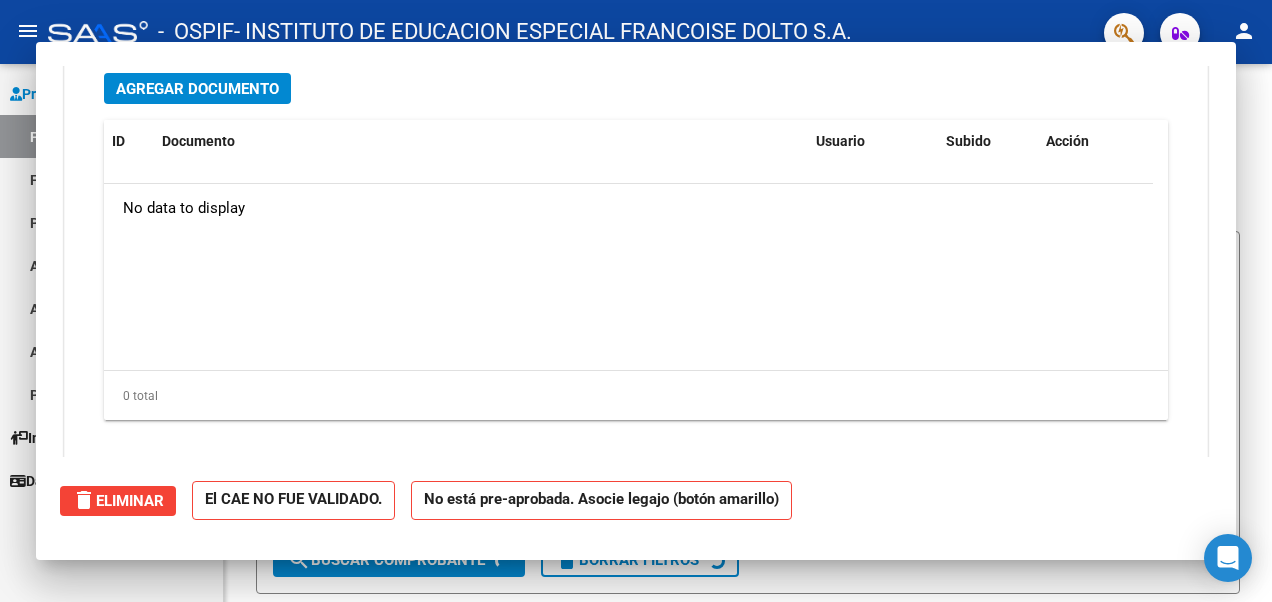 scroll, scrollTop: 0, scrollLeft: 0, axis: both 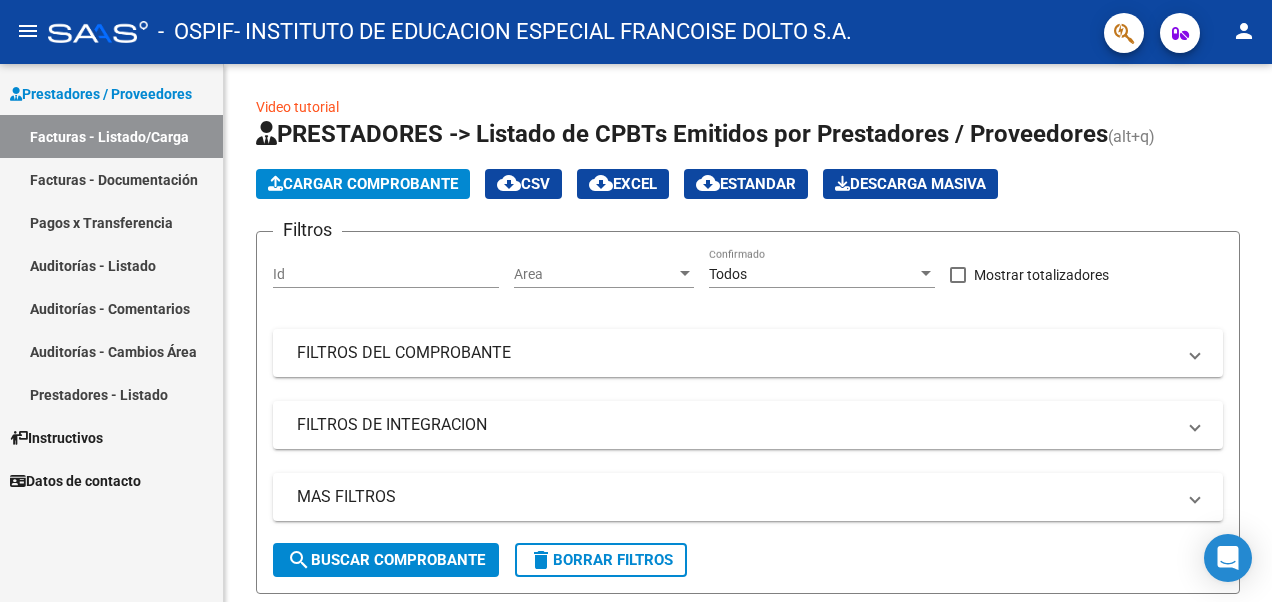 click on "Instructivos" at bounding box center [111, 437] 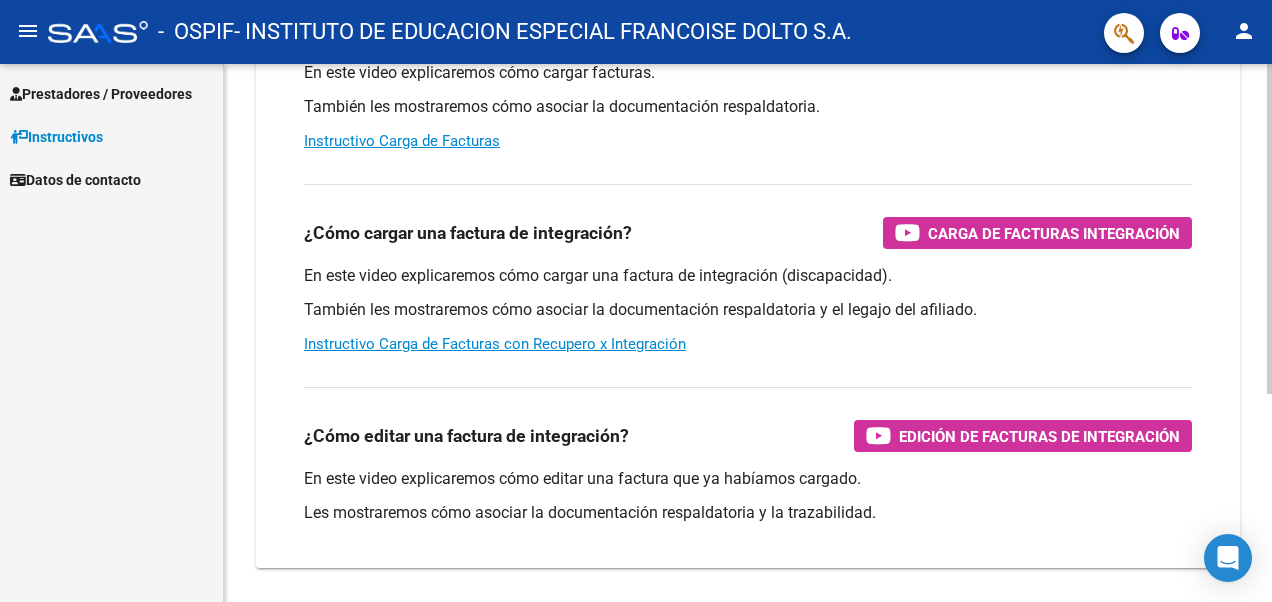 scroll, scrollTop: 238, scrollLeft: 0, axis: vertical 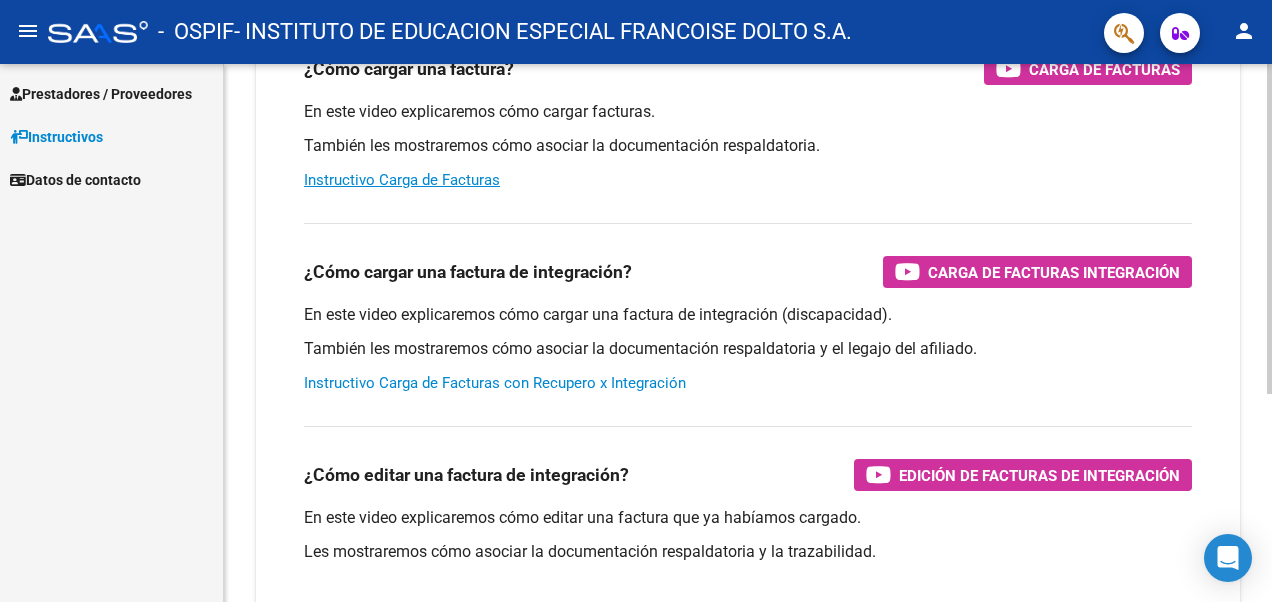 click on "Instructivo Carga de Facturas con Recupero x Integración" at bounding box center [495, 383] 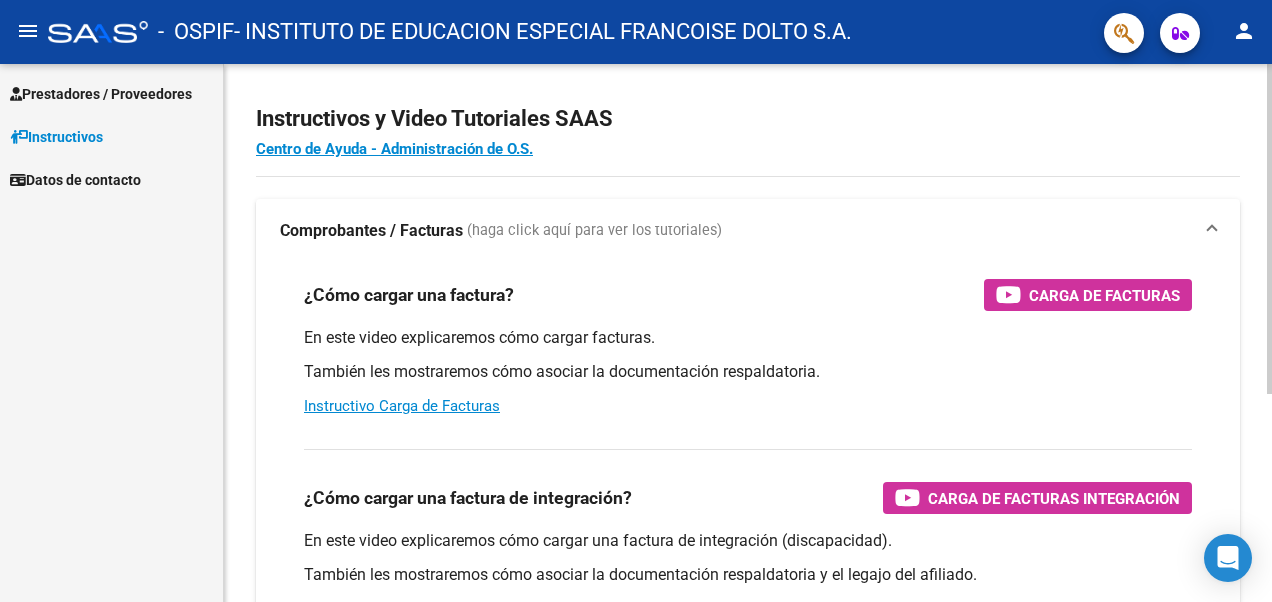 scroll, scrollTop: 0, scrollLeft: 0, axis: both 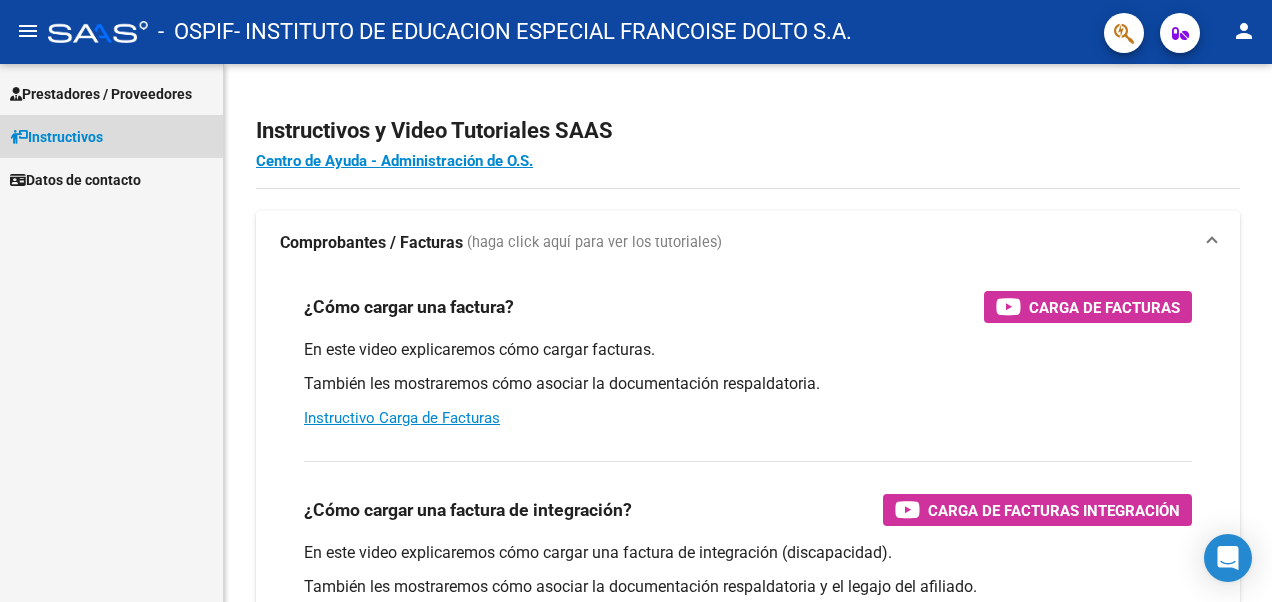 click on "Instructivos" at bounding box center [56, 137] 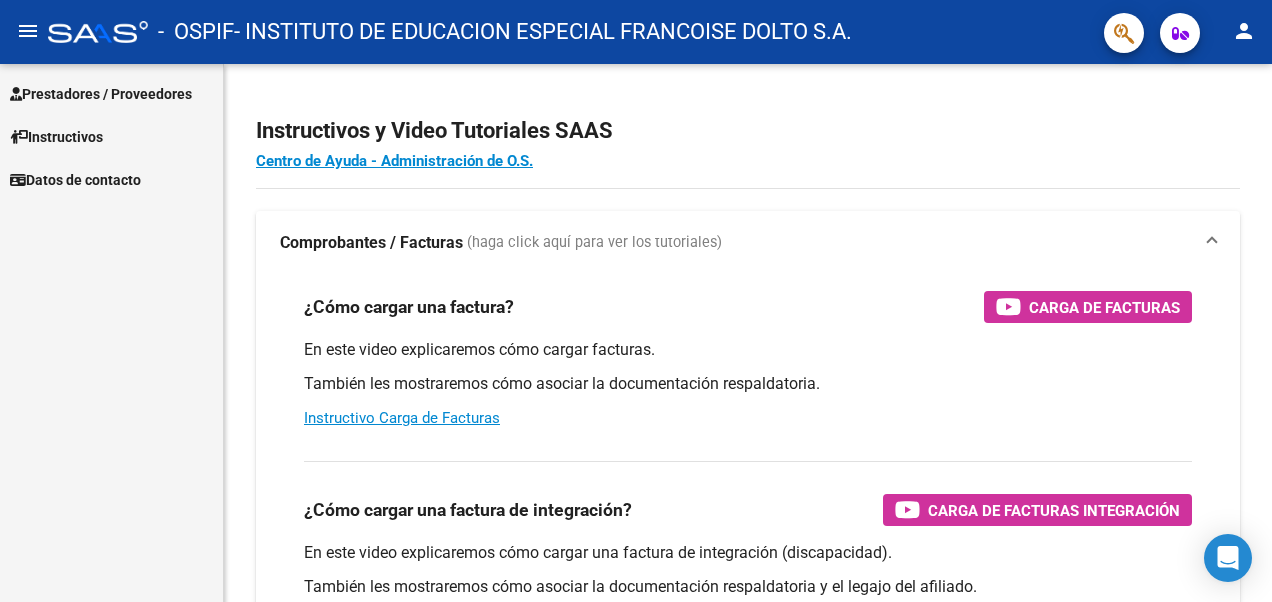 click on "Prestadores / Proveedores" at bounding box center [101, 94] 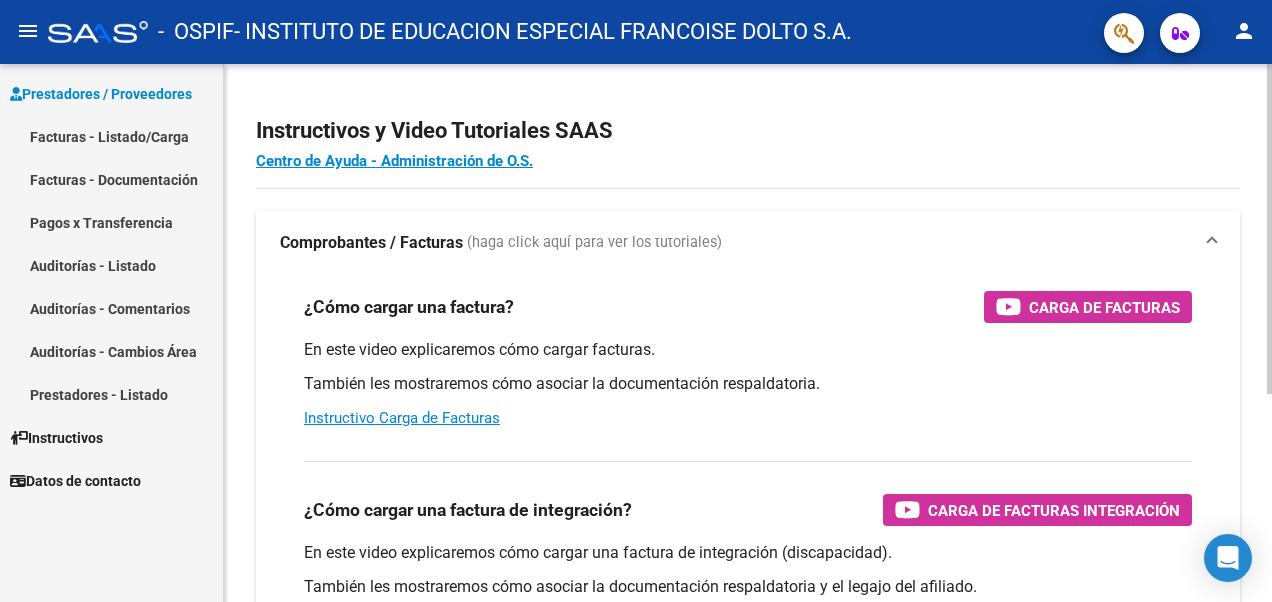 drag, startPoint x: 34, startPoint y: 128, endPoint x: 226, endPoint y: 198, distance: 204.36243 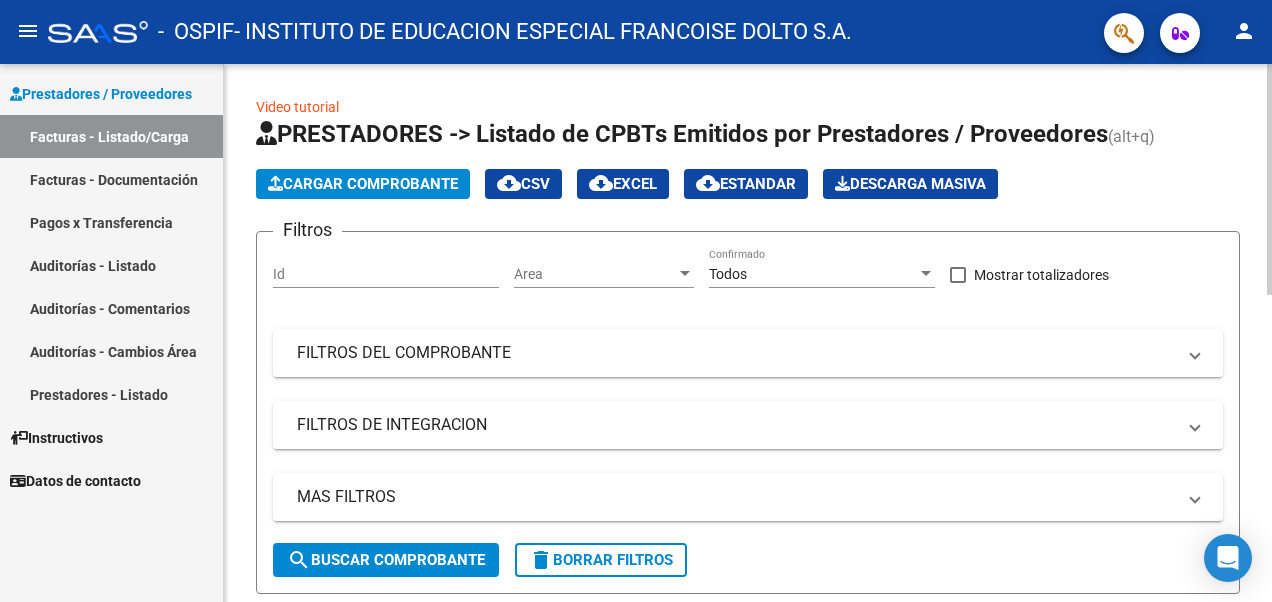 click on "Cargar Comprobante" 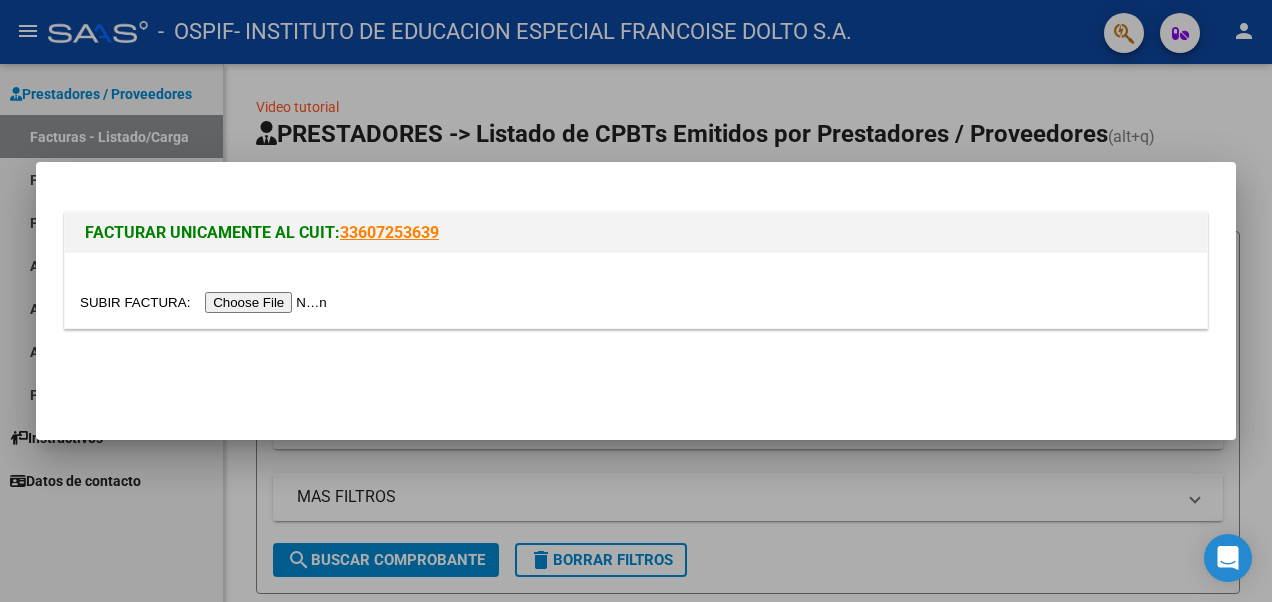 click at bounding box center (206, 302) 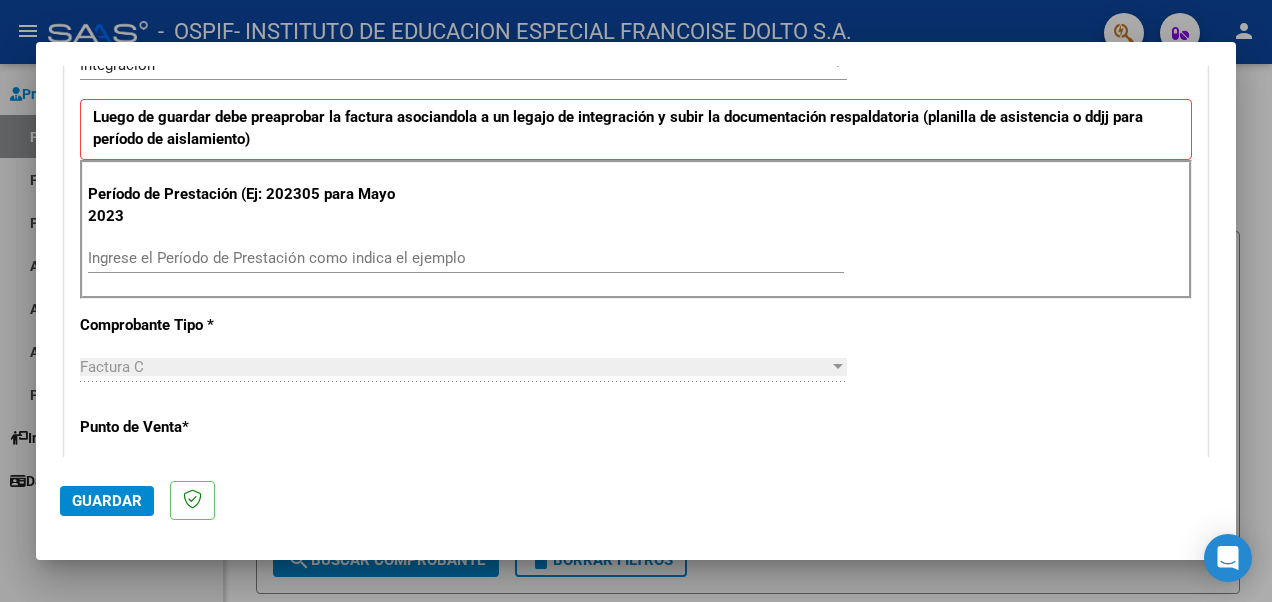 scroll, scrollTop: 500, scrollLeft: 0, axis: vertical 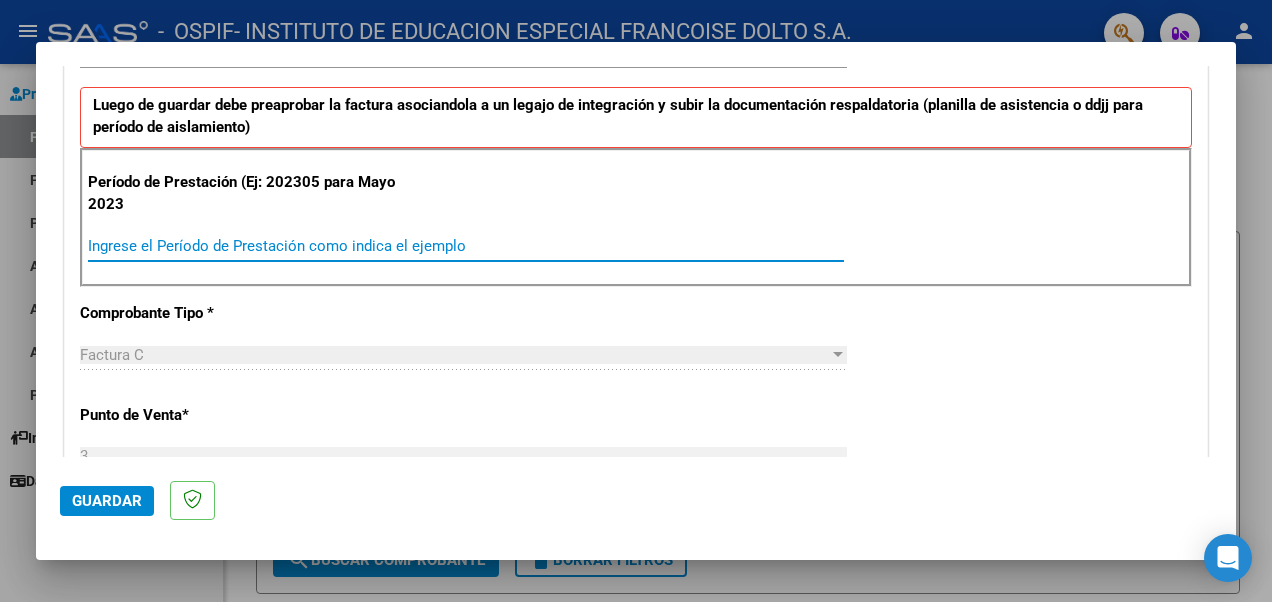 click on "Ingrese el Período de Prestación como indica el ejemplo" at bounding box center (466, 246) 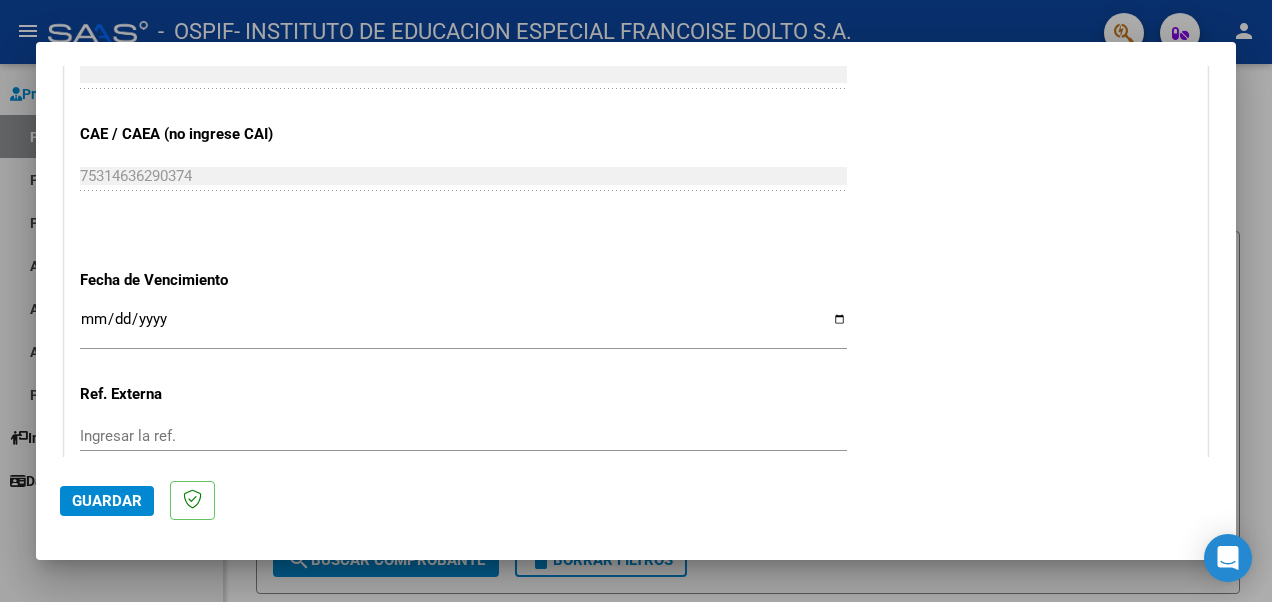 scroll, scrollTop: 1200, scrollLeft: 0, axis: vertical 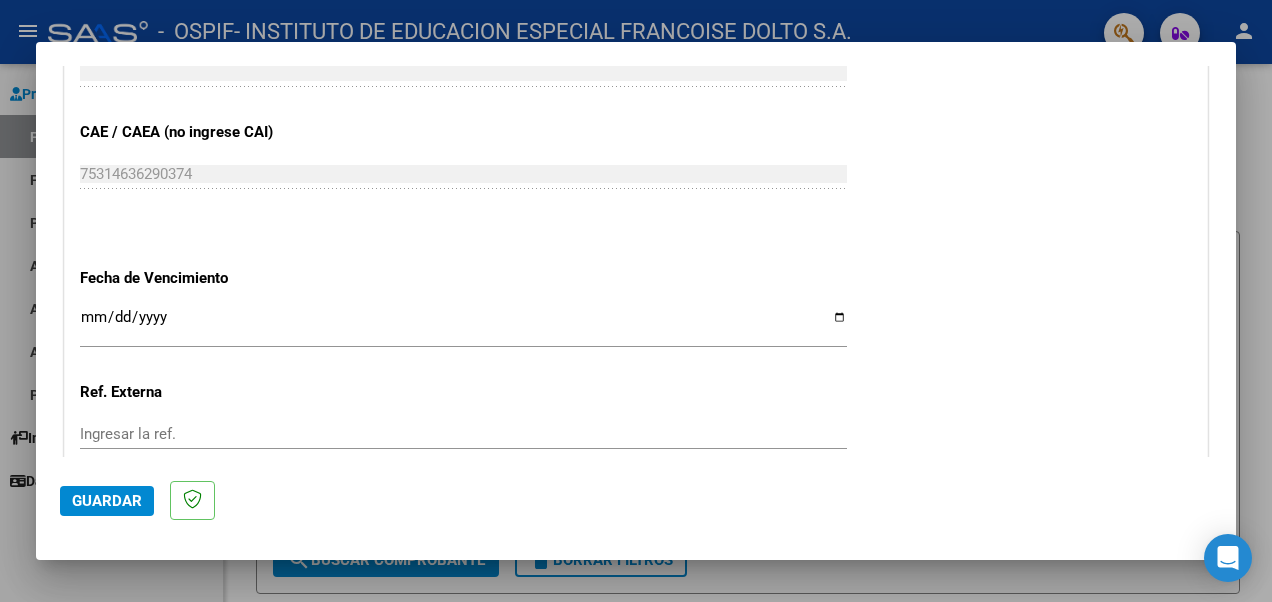 type on "202507" 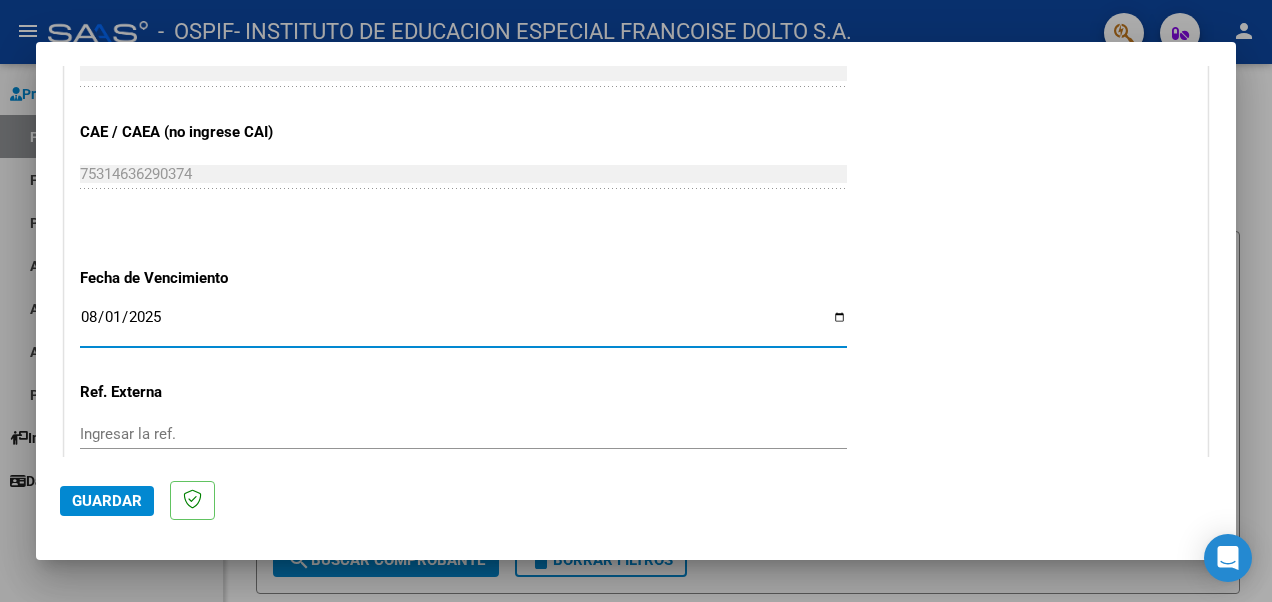 click on "2025-08-01" at bounding box center [463, 325] 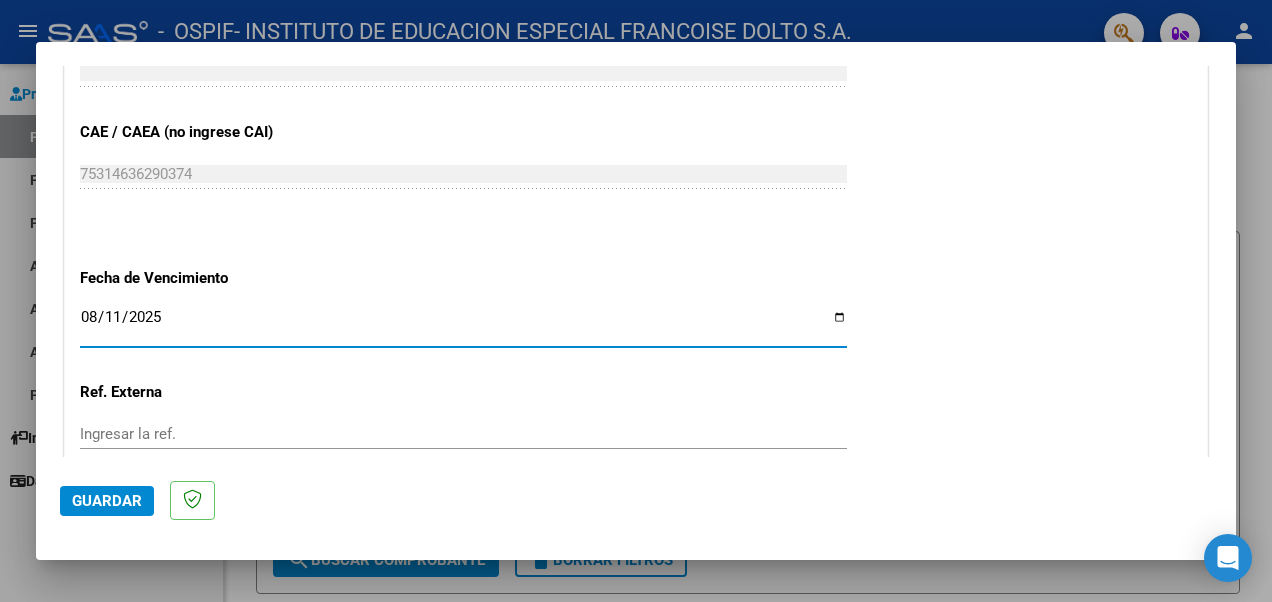 type on "2025-08-11" 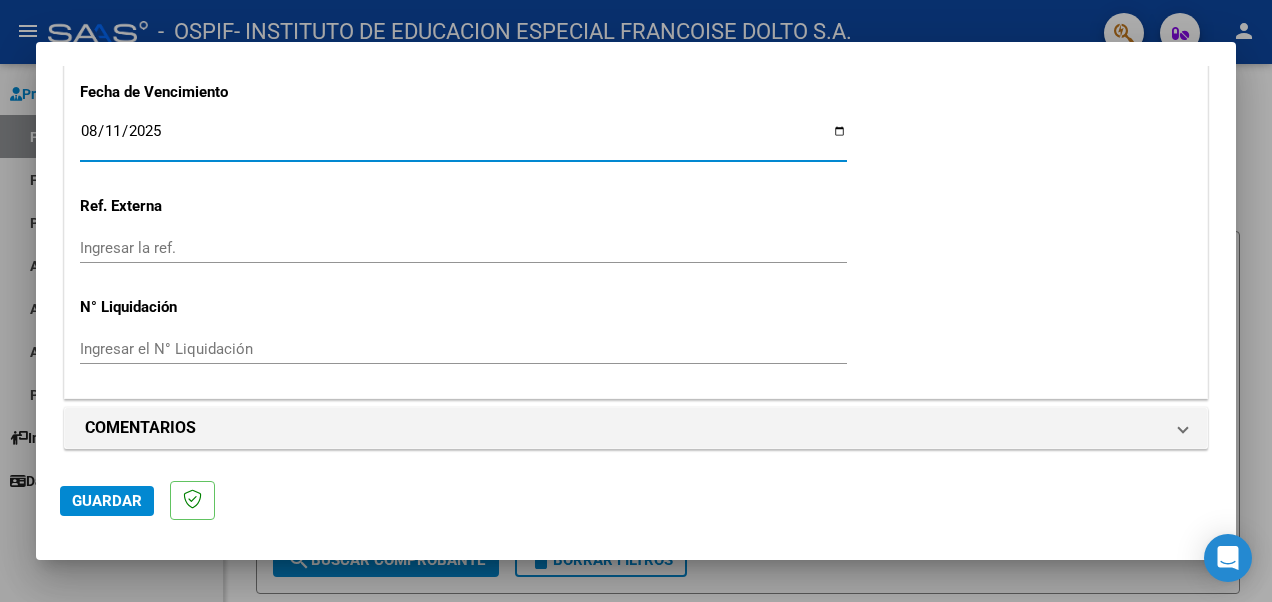 click on "Guardar" 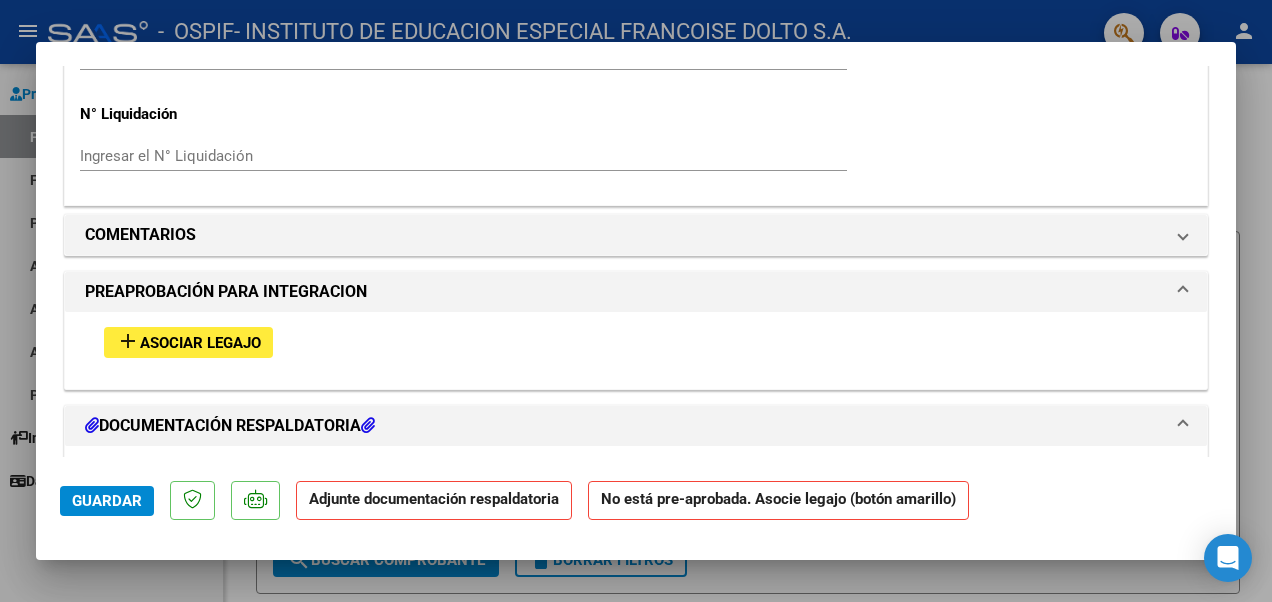 scroll, scrollTop: 1600, scrollLeft: 0, axis: vertical 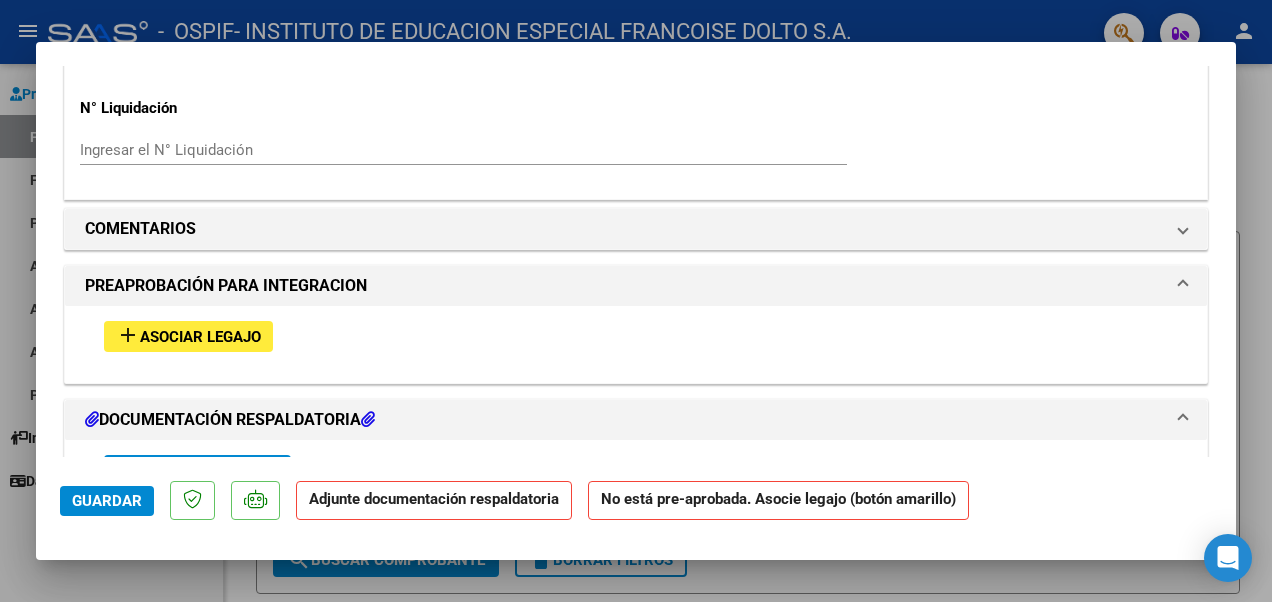 click on "Asociar Legajo" at bounding box center (200, 337) 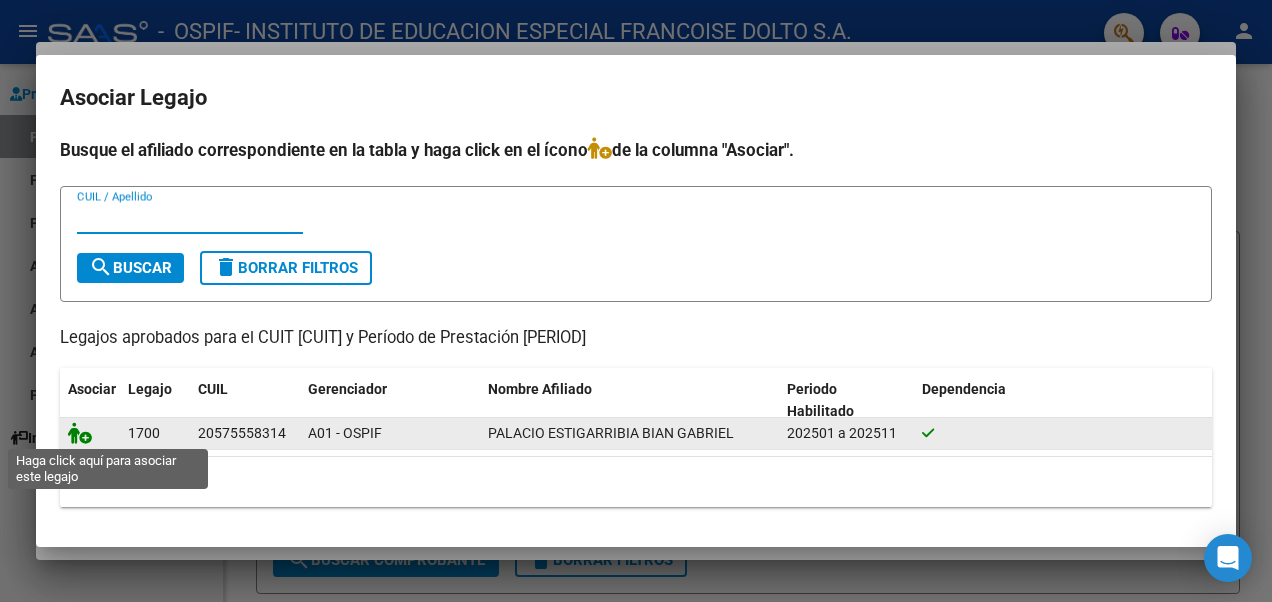click 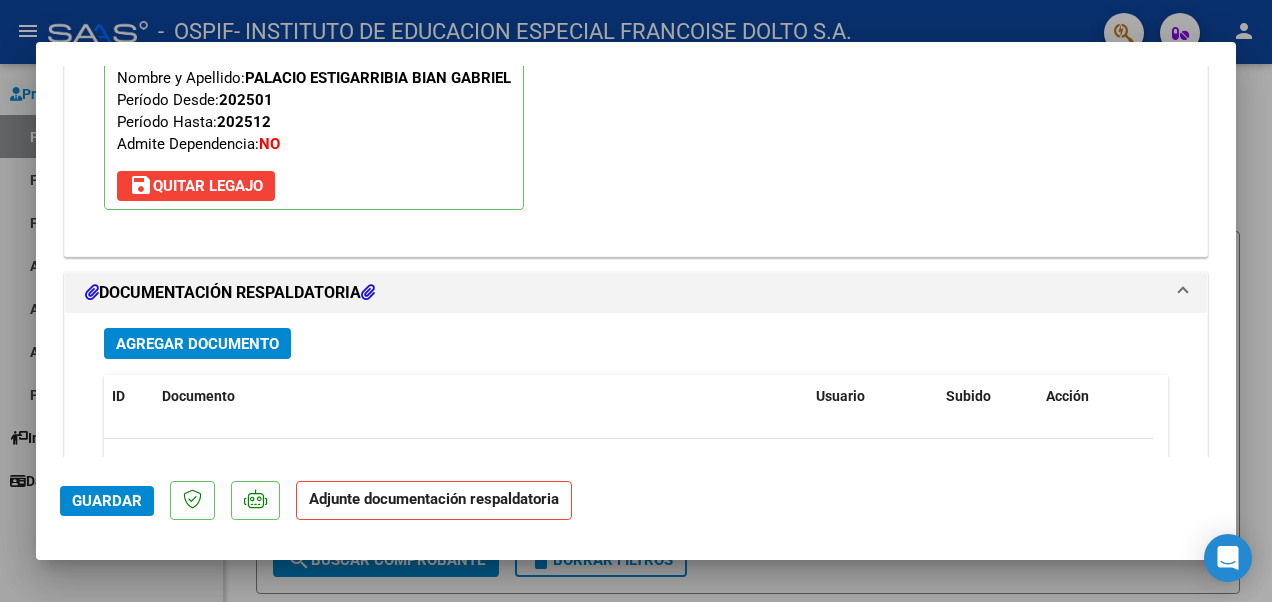 scroll, scrollTop: 2052, scrollLeft: 0, axis: vertical 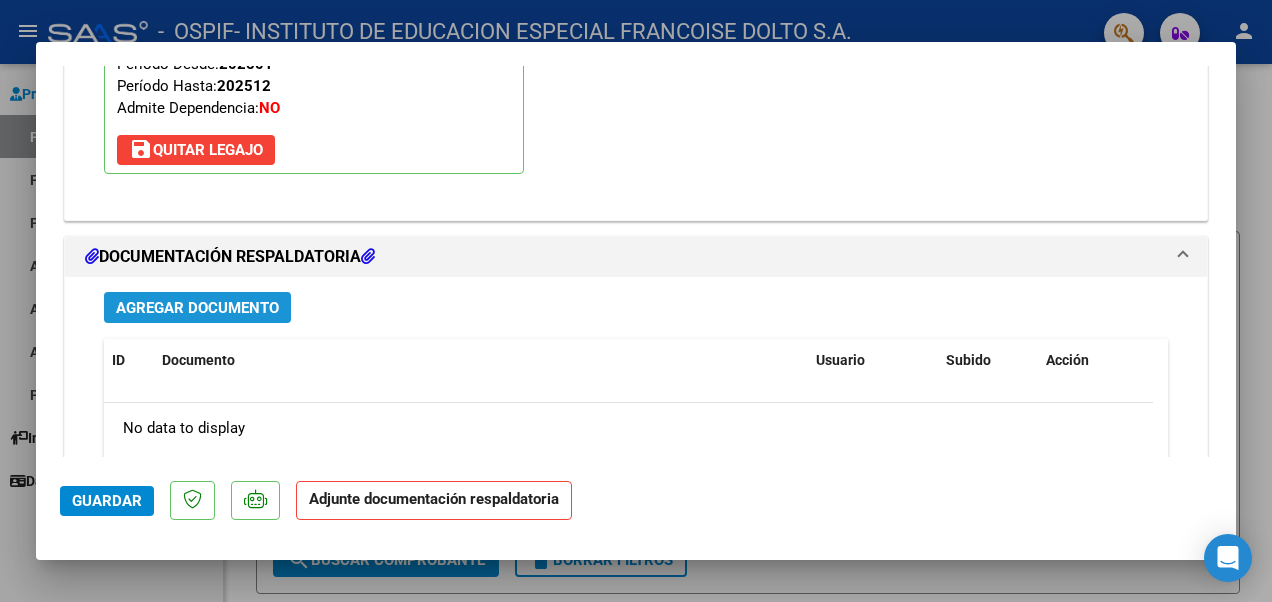 click on "Agregar Documento" at bounding box center [197, 308] 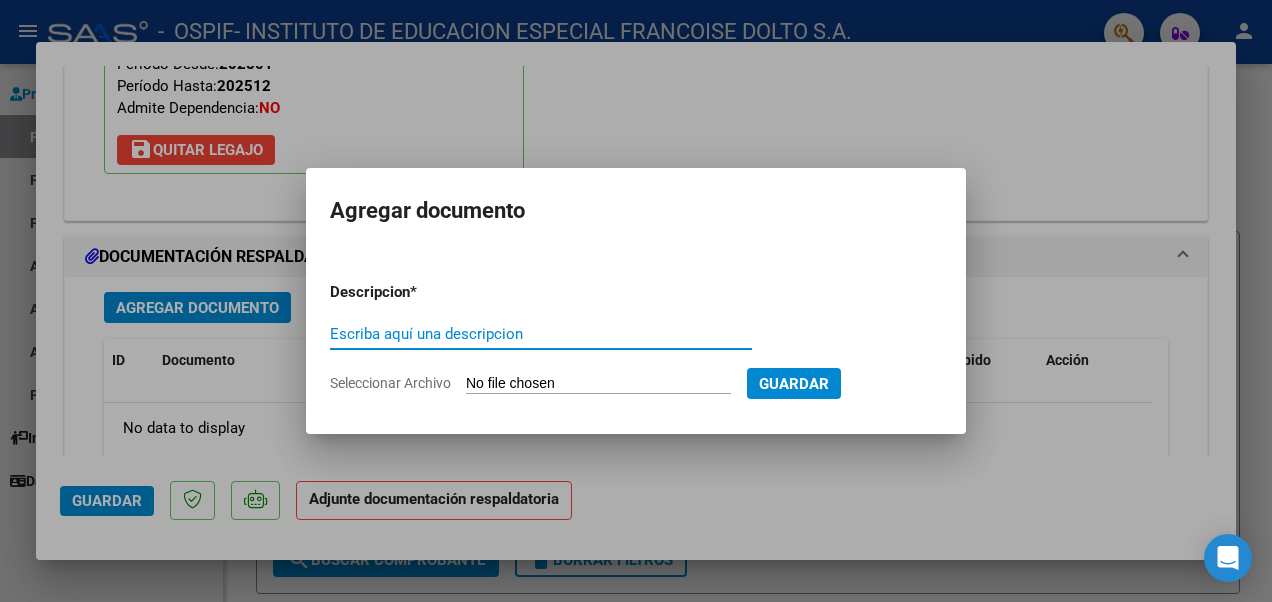 click on "Seleccionar Archivo" at bounding box center (598, 384) 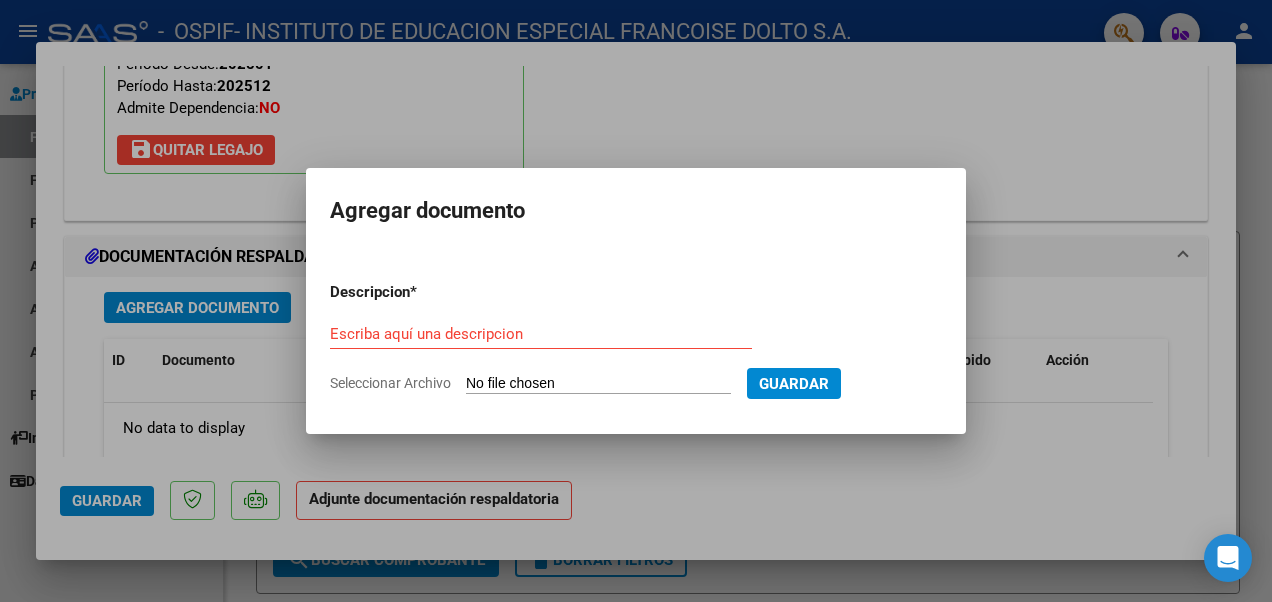type on "C:\fakepath\Asistencia Julio 2025 [NAME].pdf" 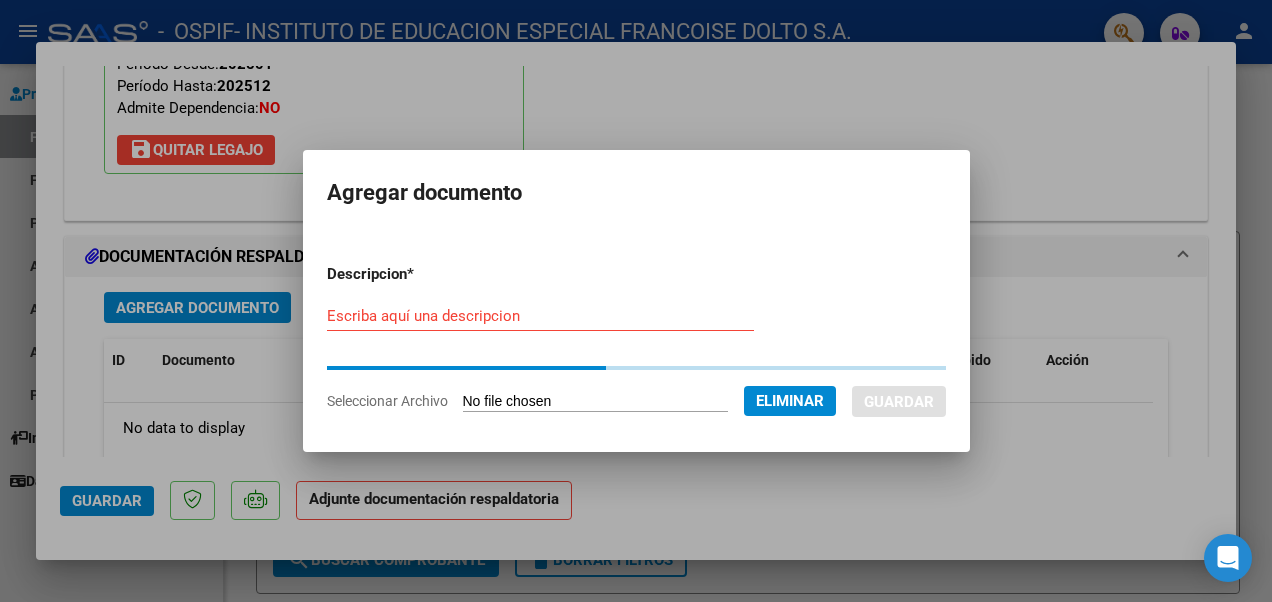 click on "Escriba aquí una descripcion" at bounding box center [540, 316] 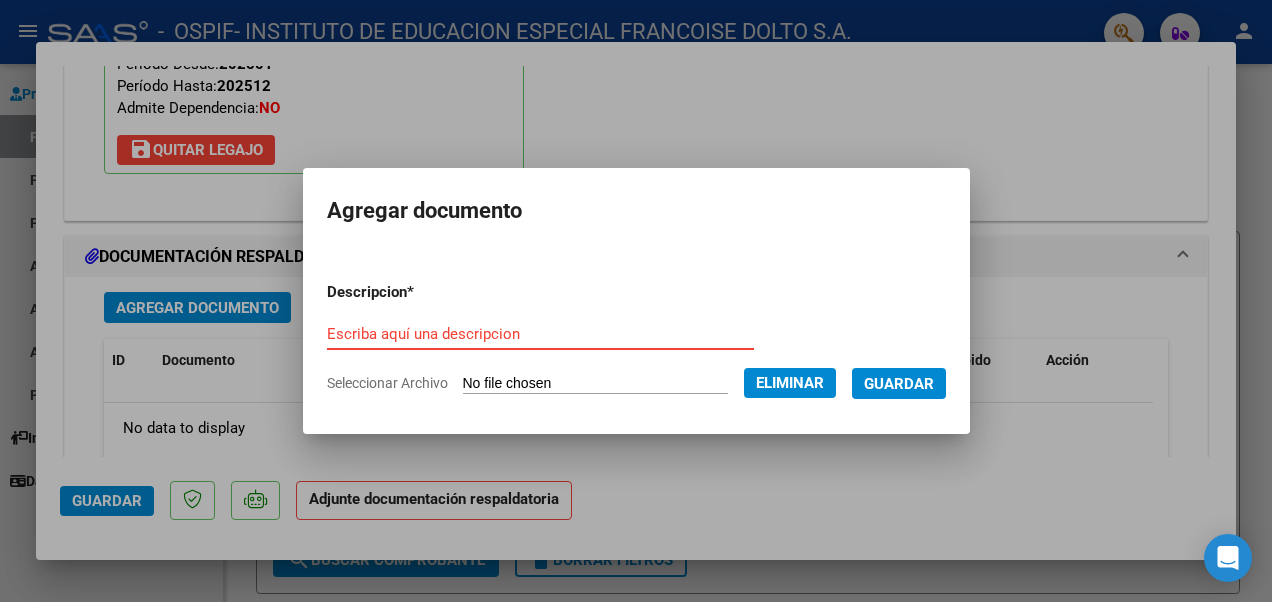 click on "Escriba aquí una descripcion" at bounding box center [540, 334] 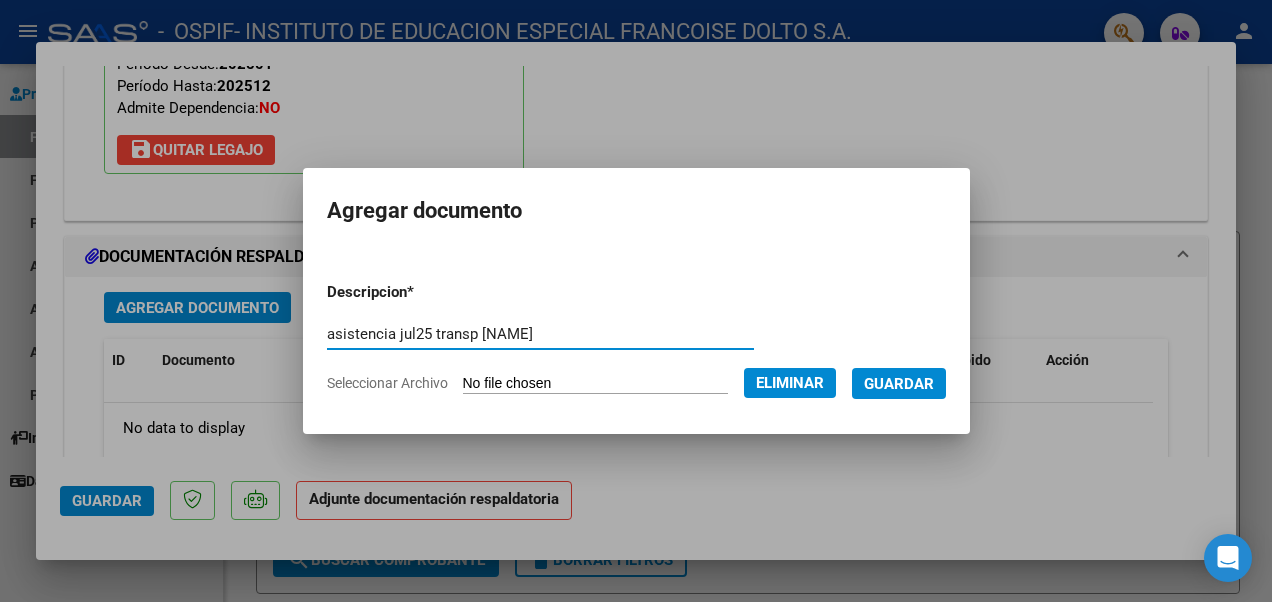 type on "asistencia jul25 transp [NAME]" 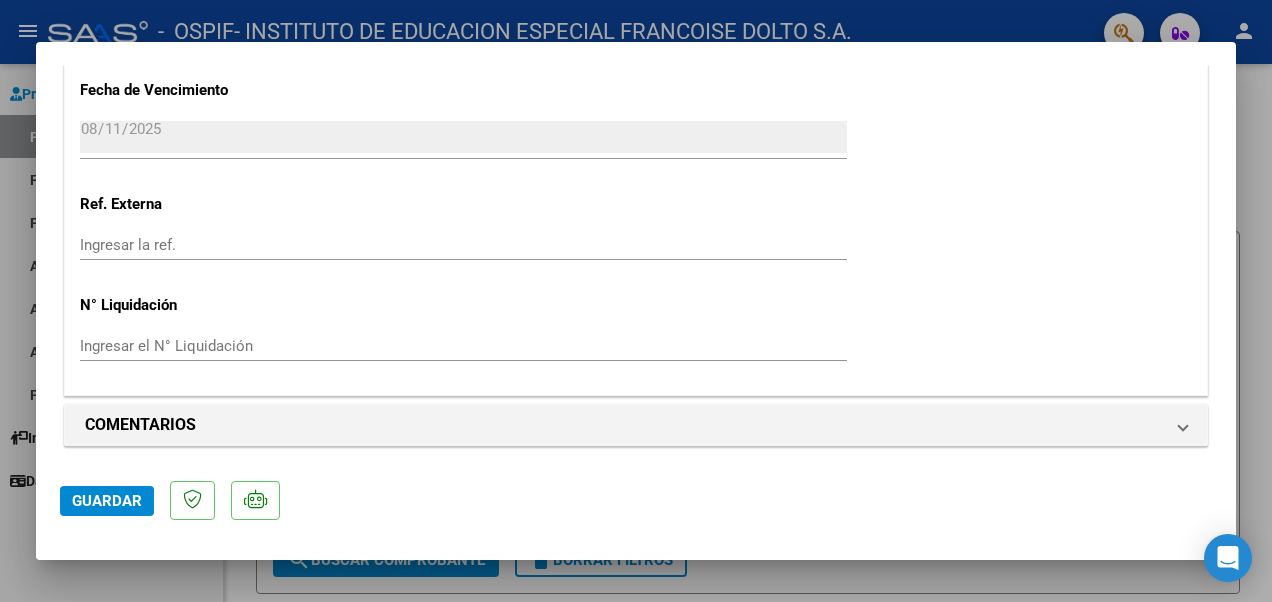 scroll, scrollTop: 1500, scrollLeft: 0, axis: vertical 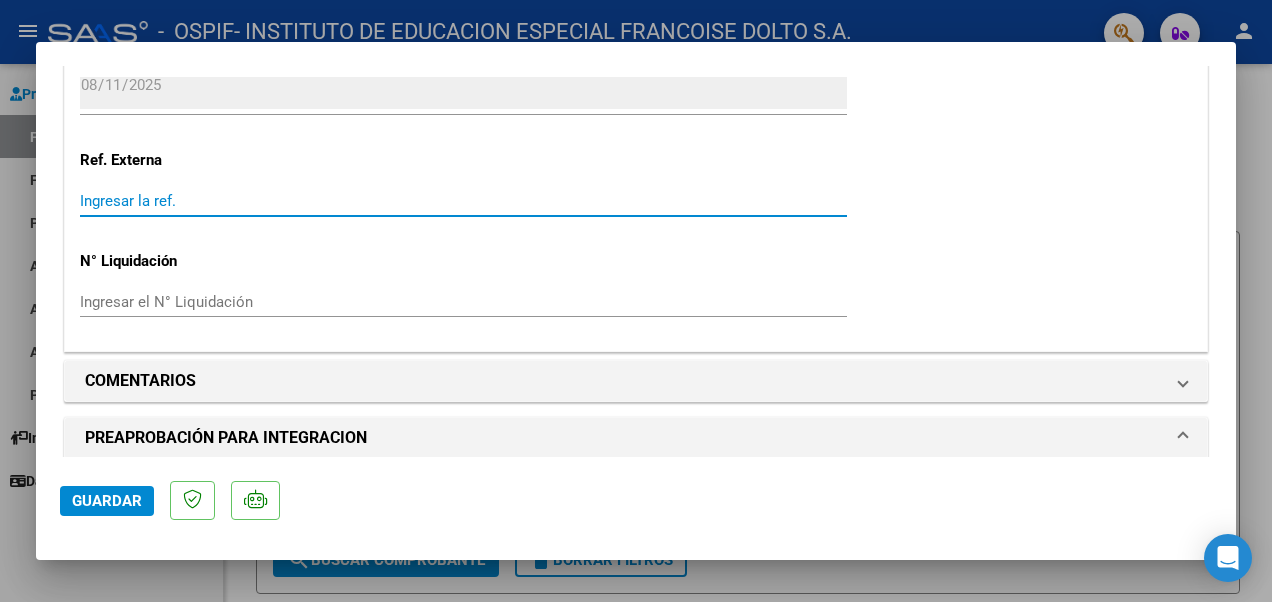 click on "Ingresar la ref." at bounding box center (463, 201) 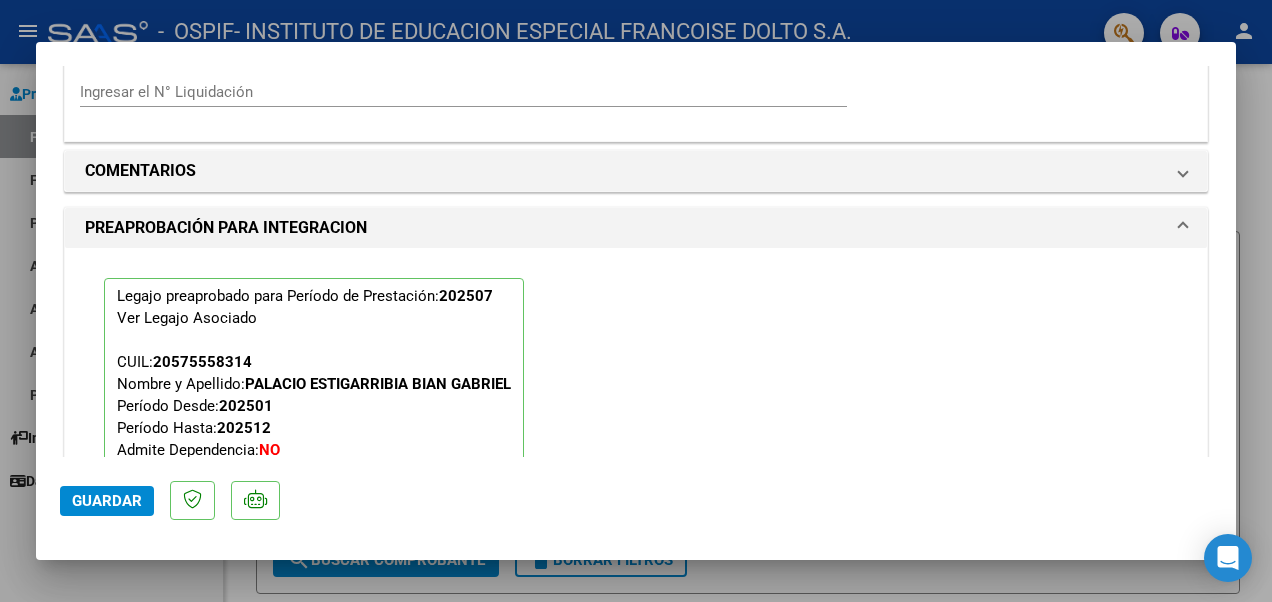 scroll, scrollTop: 1700, scrollLeft: 0, axis: vertical 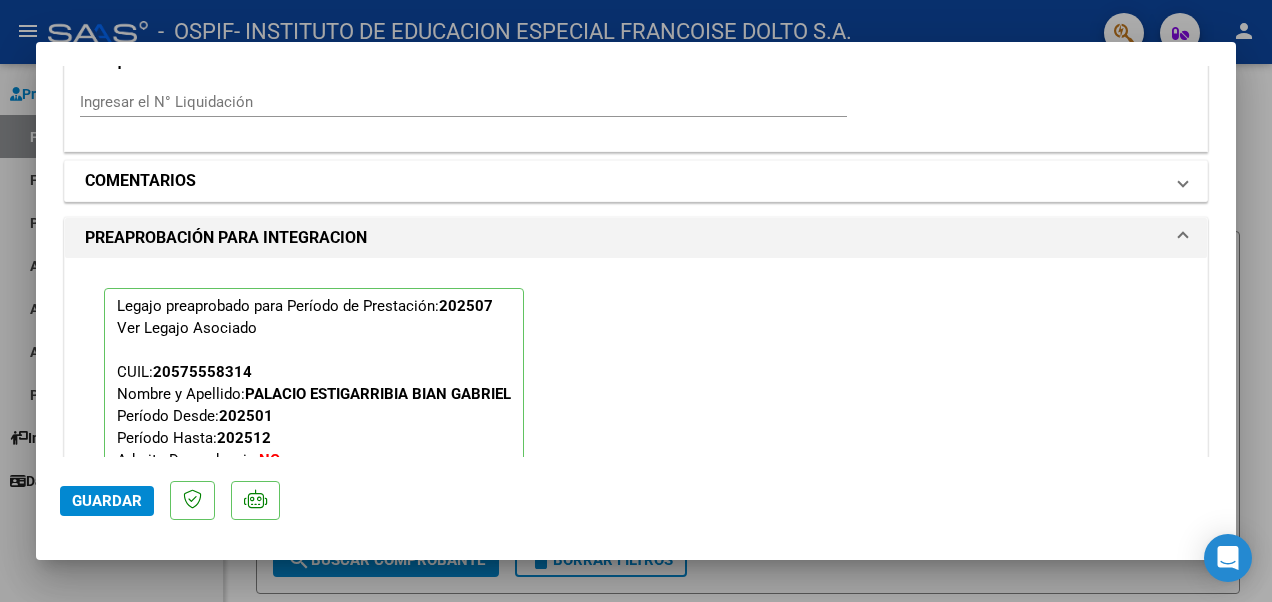 click on "COMENTARIOS" at bounding box center (632, 181) 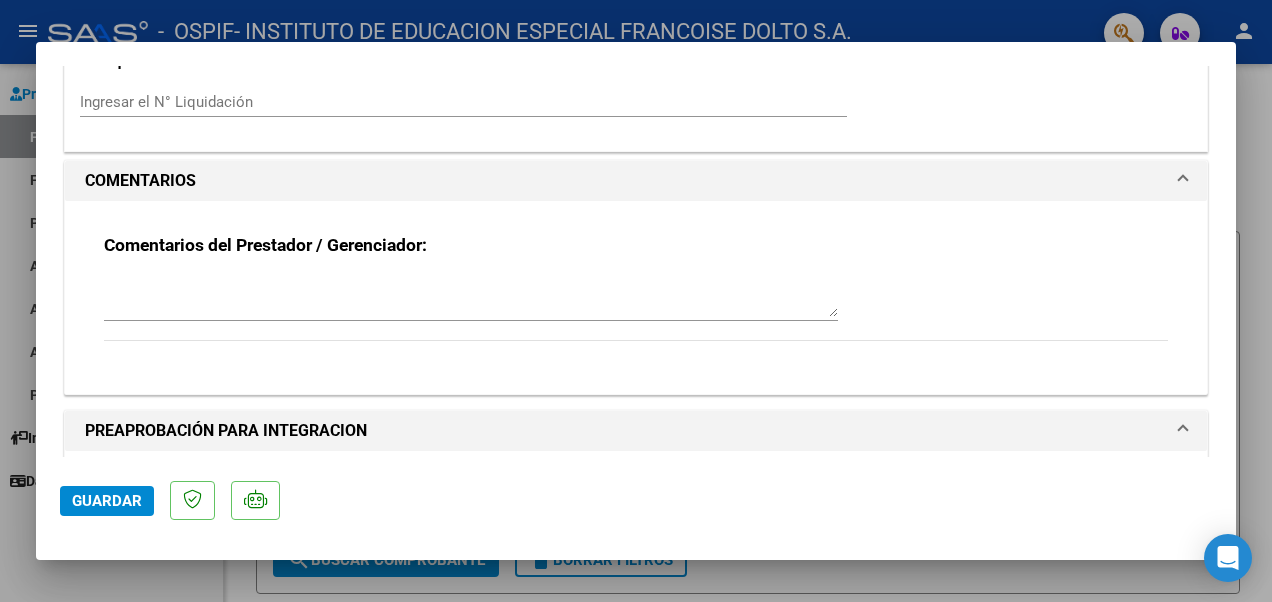 click at bounding box center [471, 297] 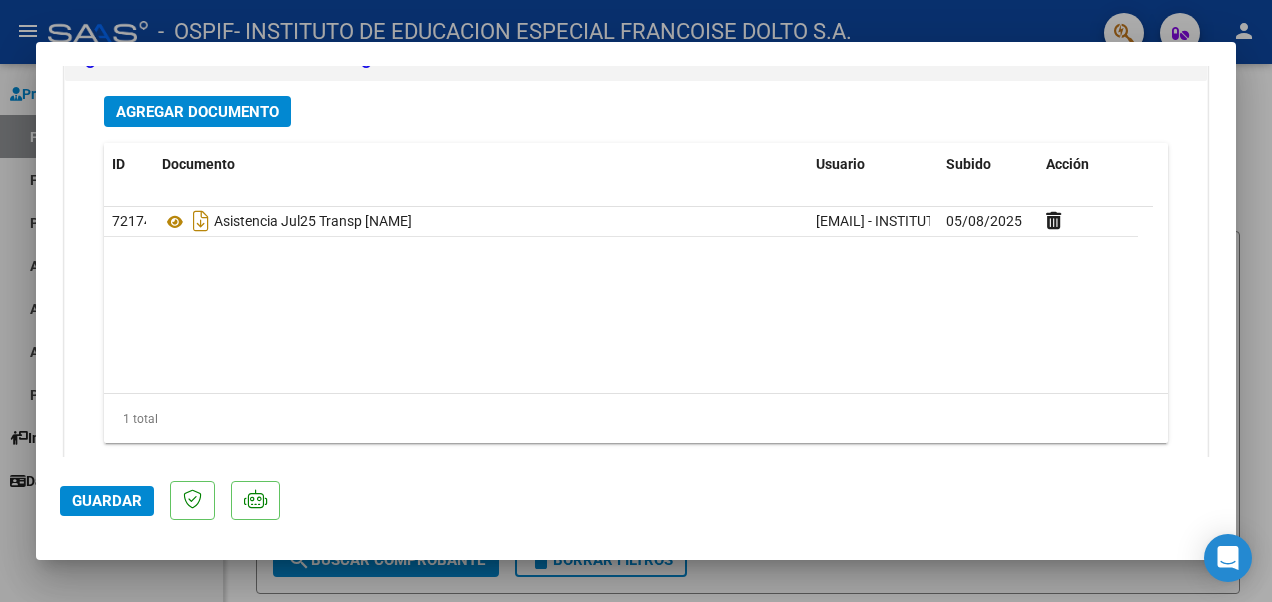 scroll, scrollTop: 2482, scrollLeft: 0, axis: vertical 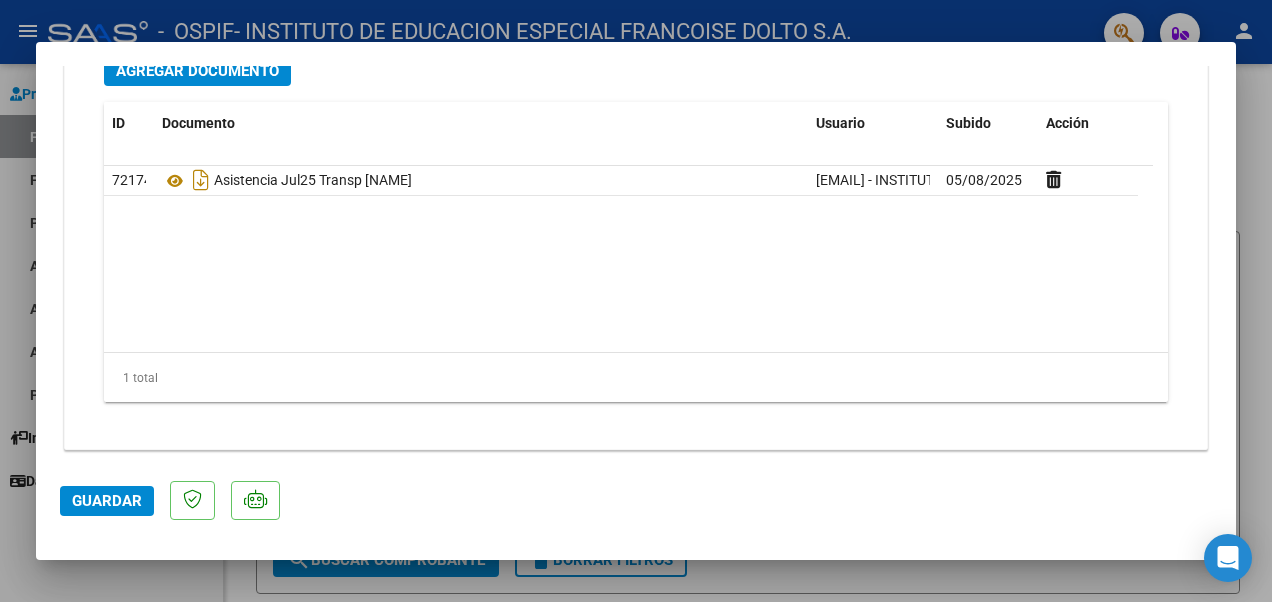 type on "transporte especial" 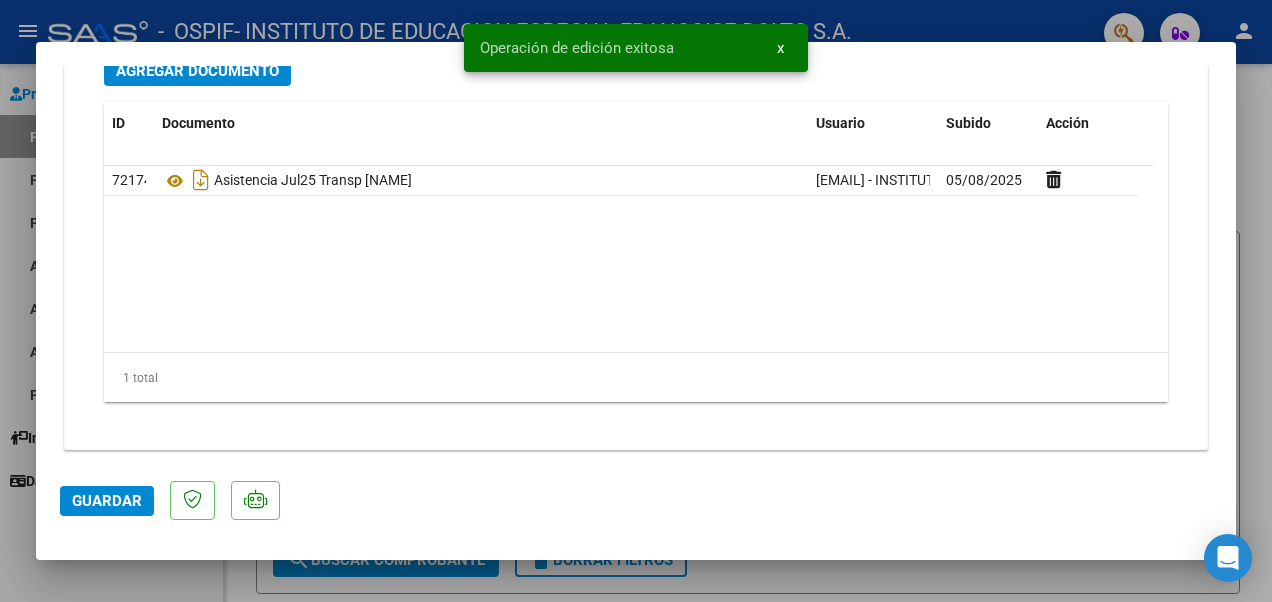 click at bounding box center [636, 301] 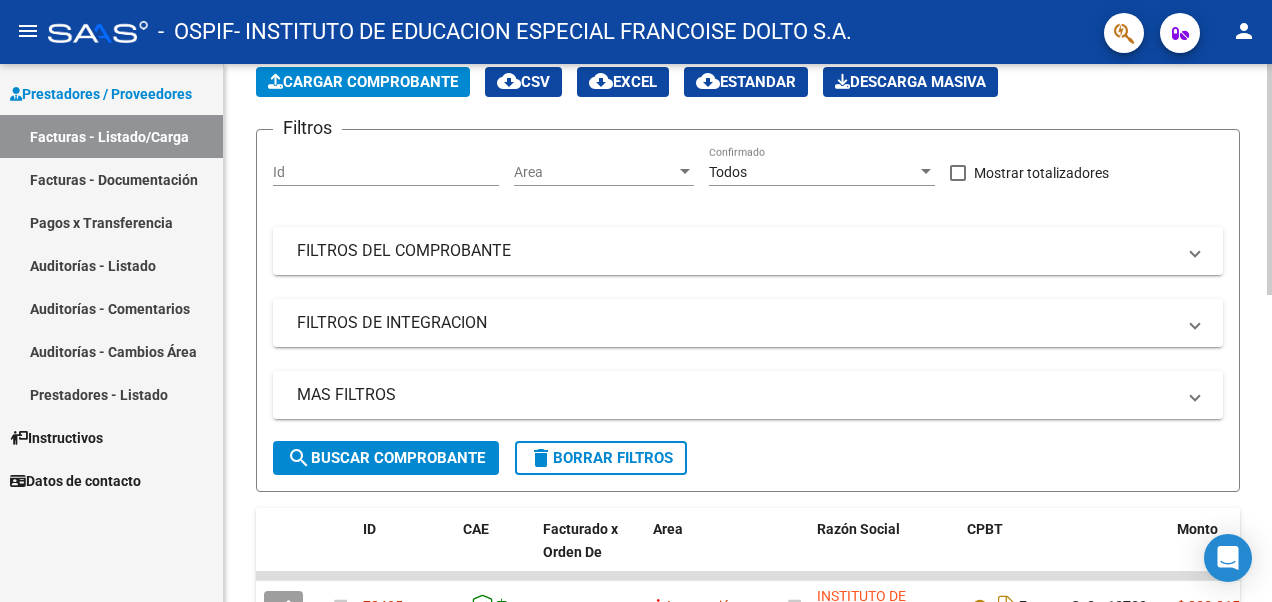 scroll, scrollTop: 400, scrollLeft: 0, axis: vertical 